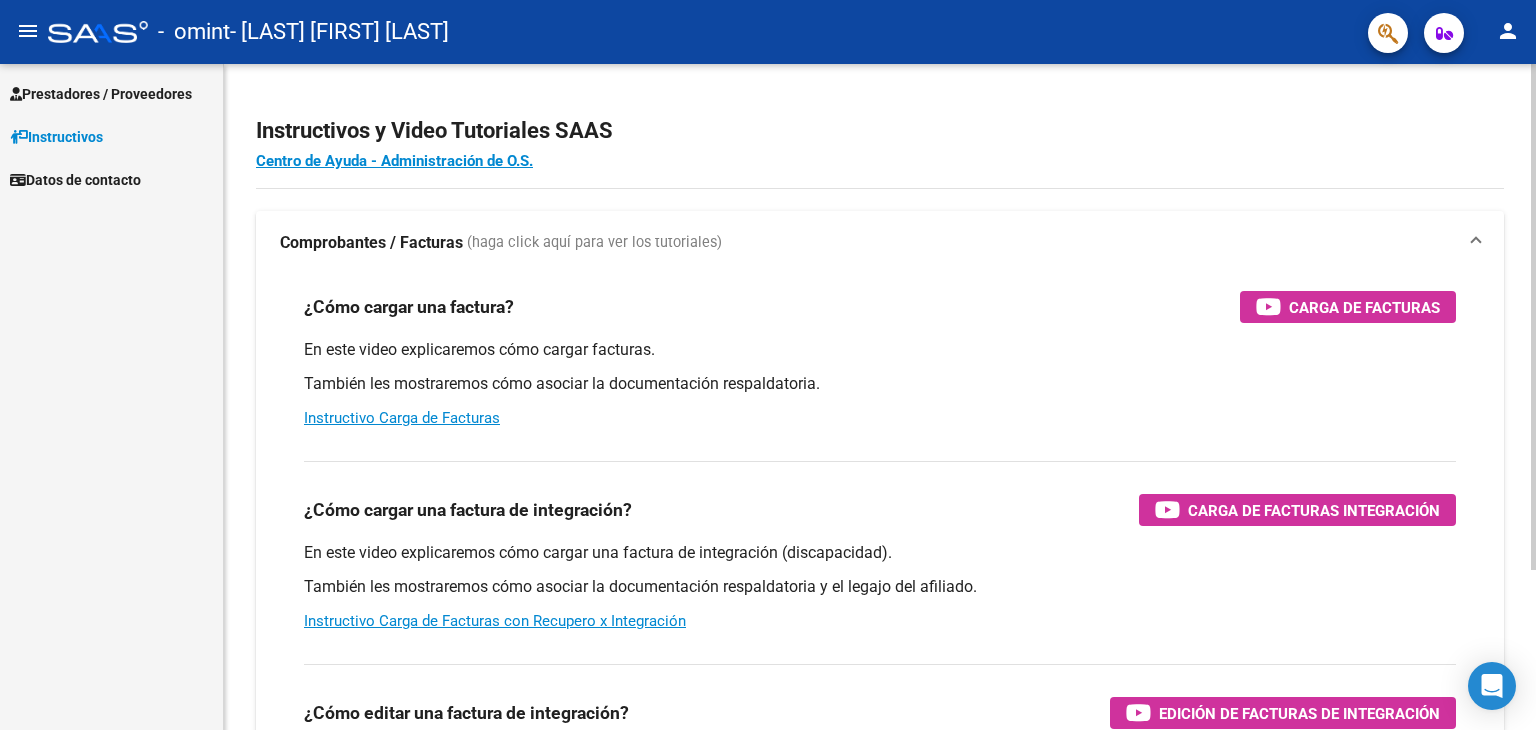 scroll, scrollTop: 0, scrollLeft: 0, axis: both 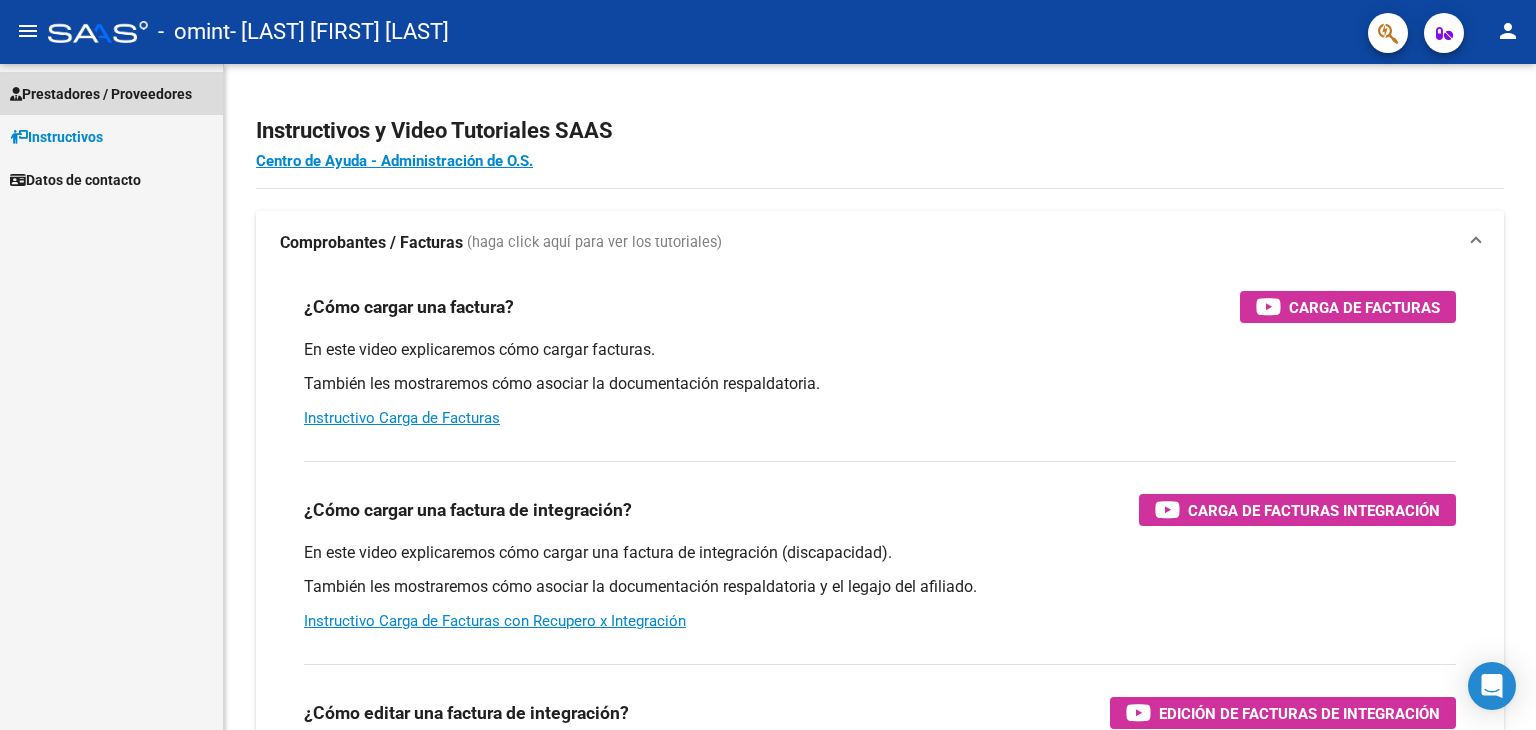 click on "Prestadores / Proveedores" at bounding box center (101, 94) 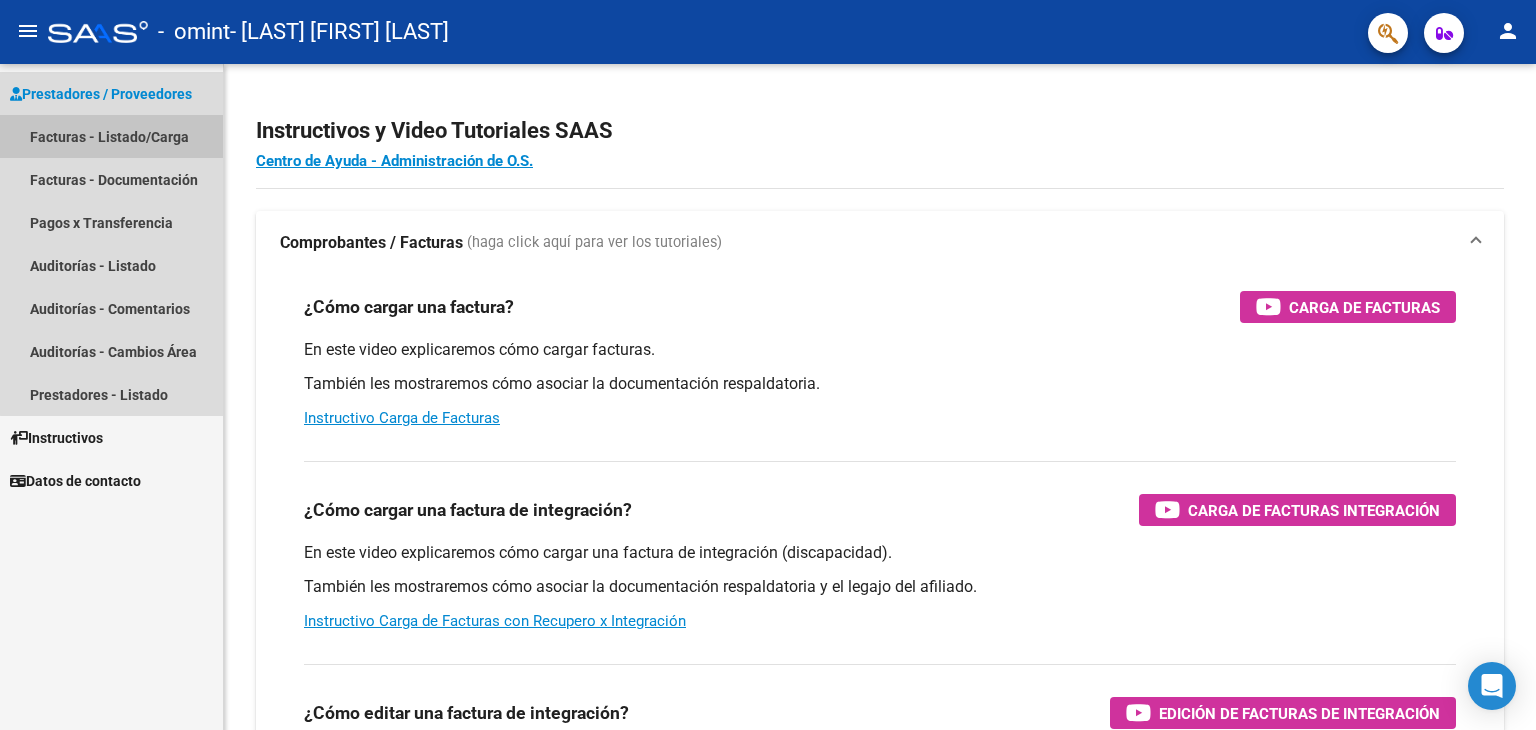 click on "Facturas - Listado/Carga" at bounding box center (111, 136) 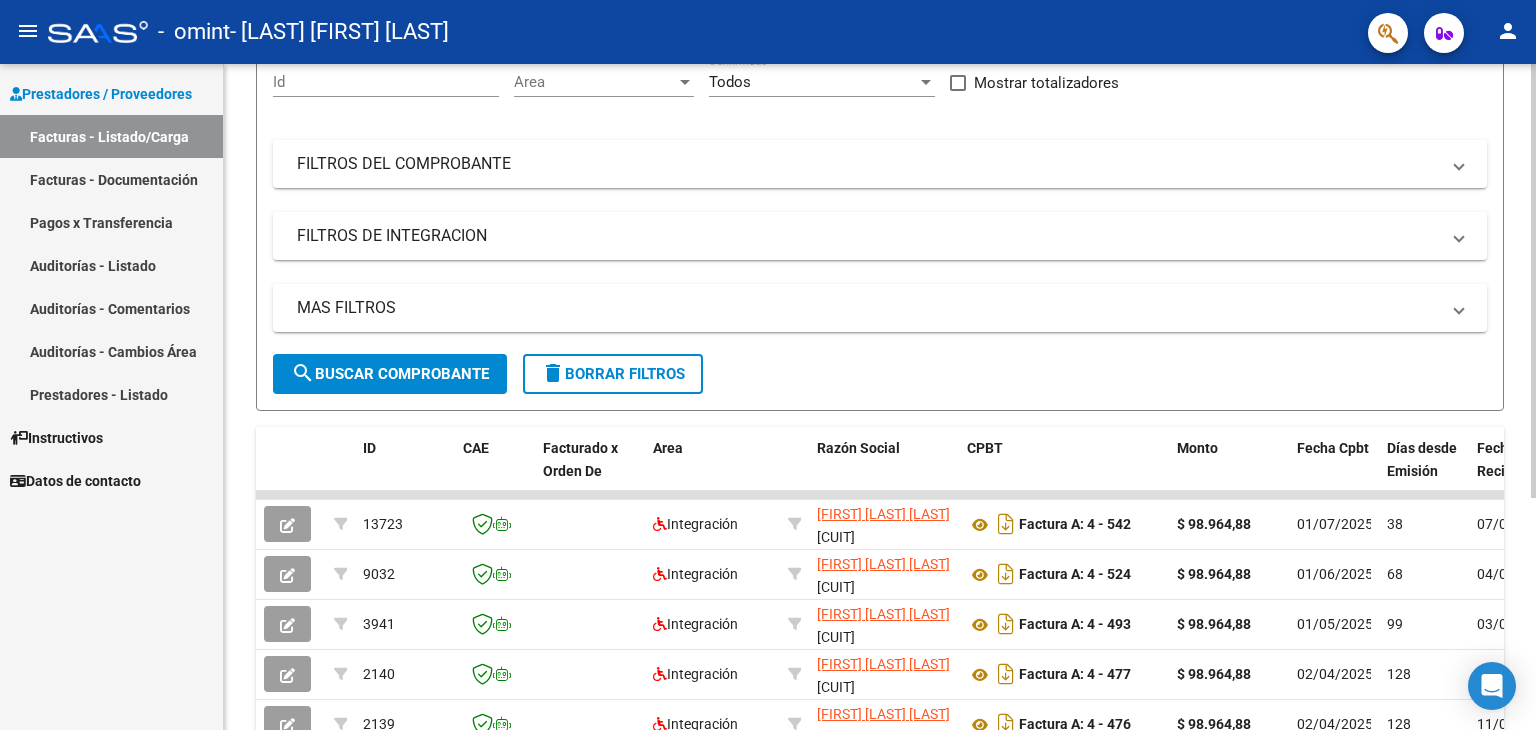 scroll, scrollTop: 0, scrollLeft: 0, axis: both 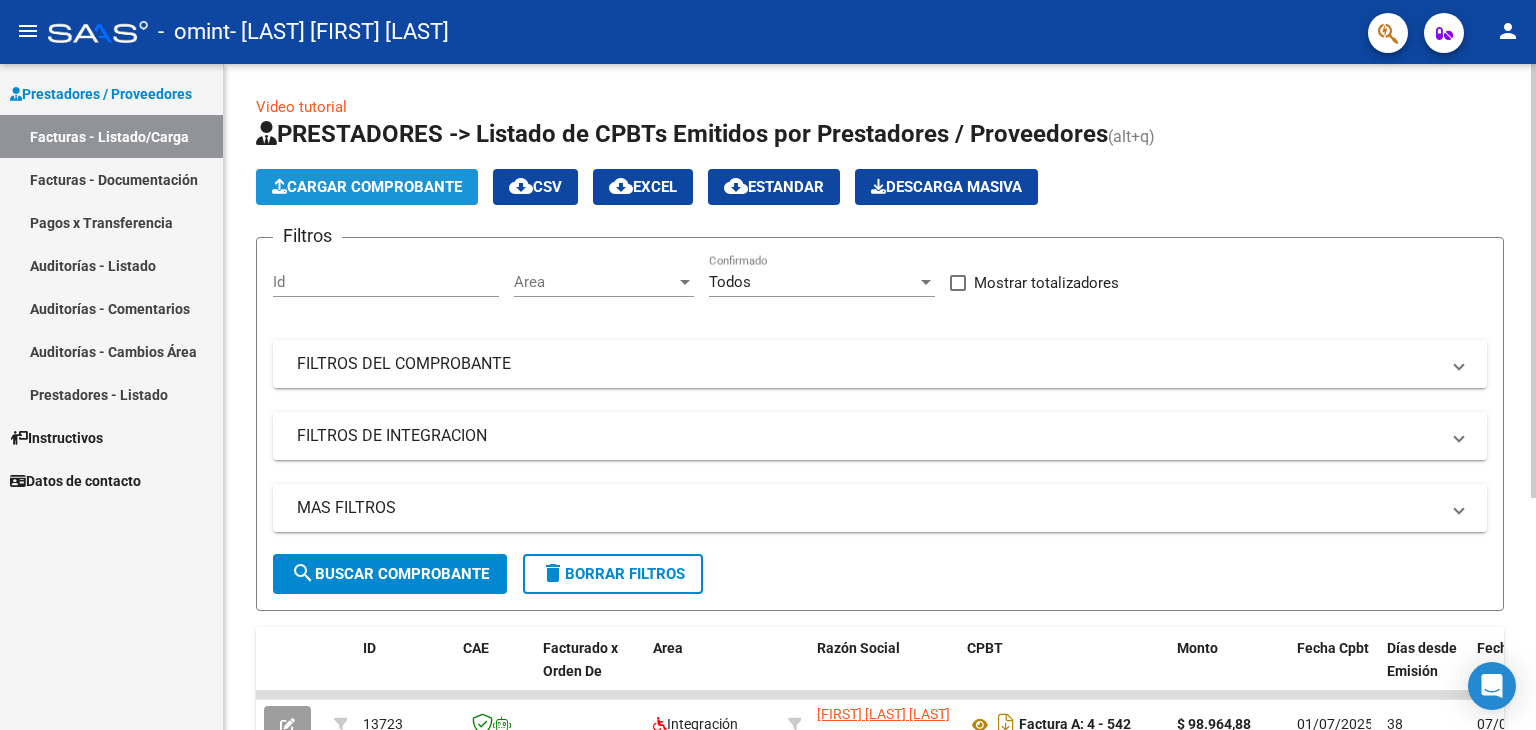 click on "Cargar Comprobante" 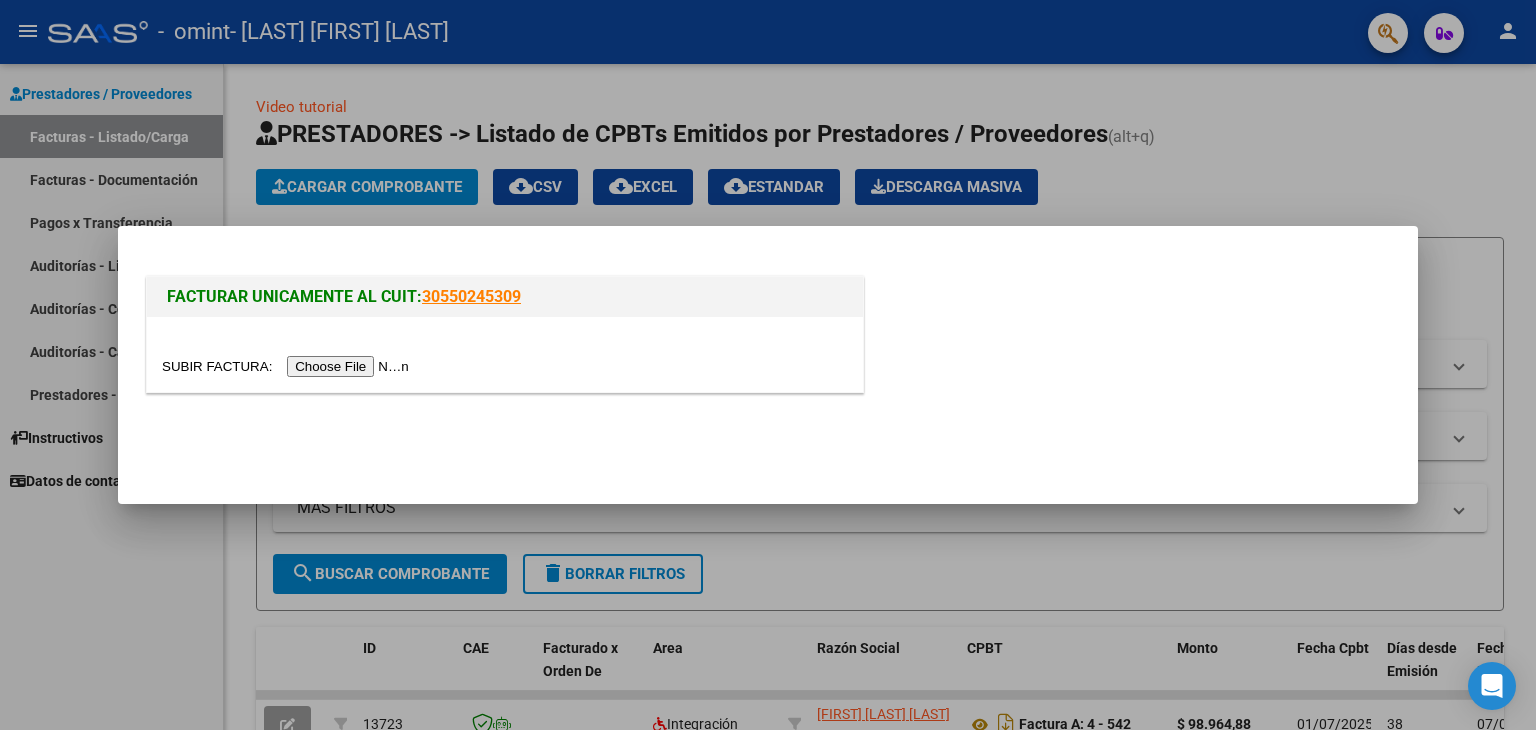 click at bounding box center [288, 366] 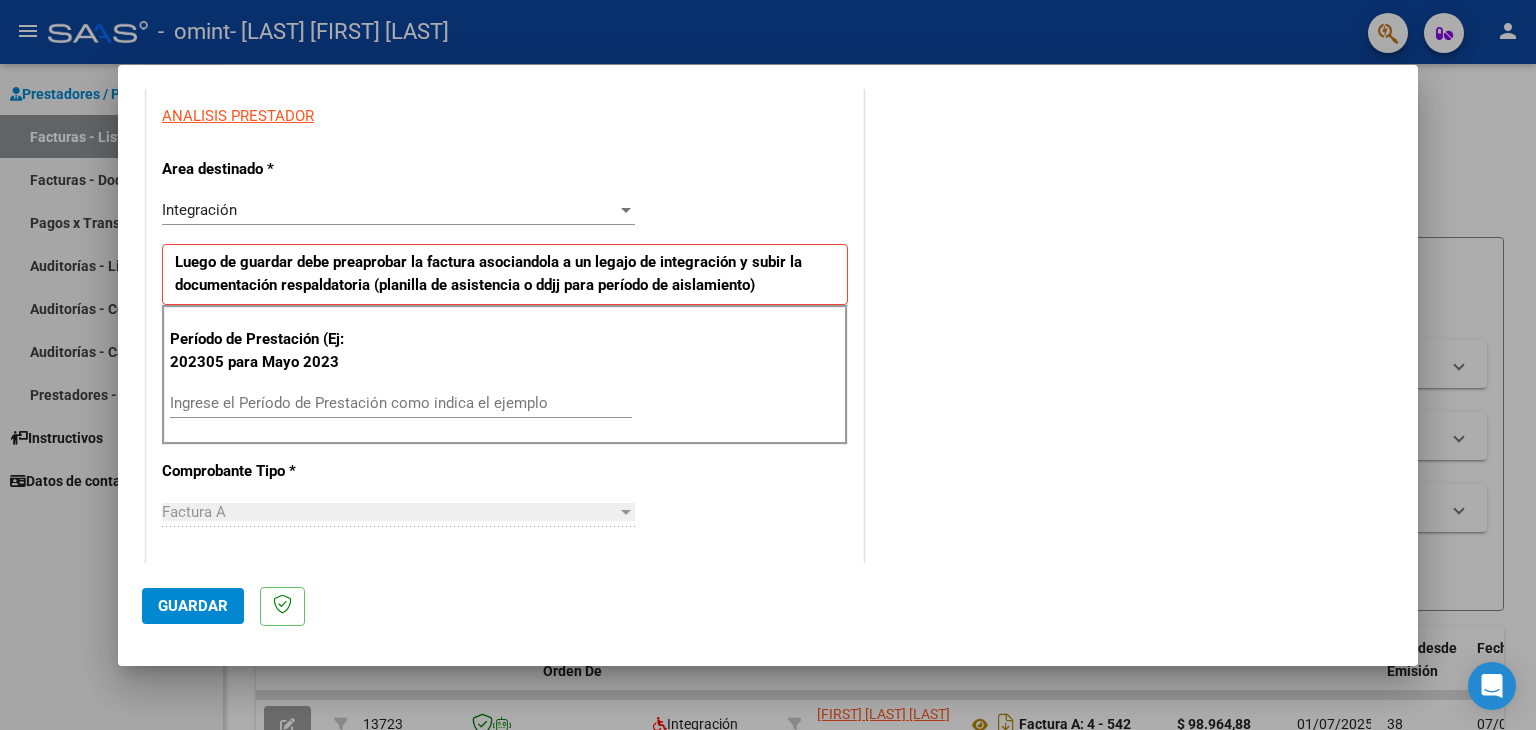 scroll, scrollTop: 400, scrollLeft: 0, axis: vertical 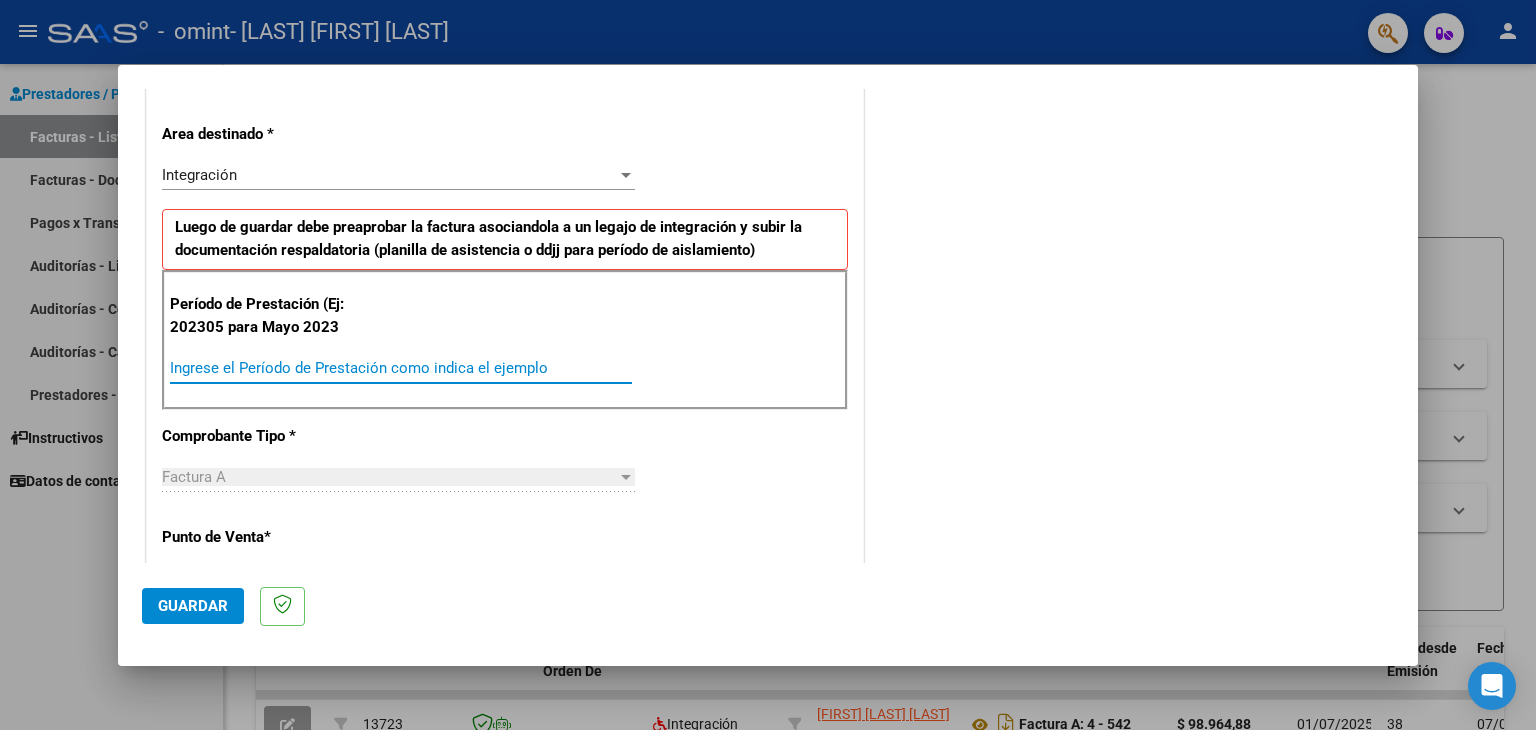 click on "Ingrese el Período de Prestación como indica el ejemplo" at bounding box center [401, 368] 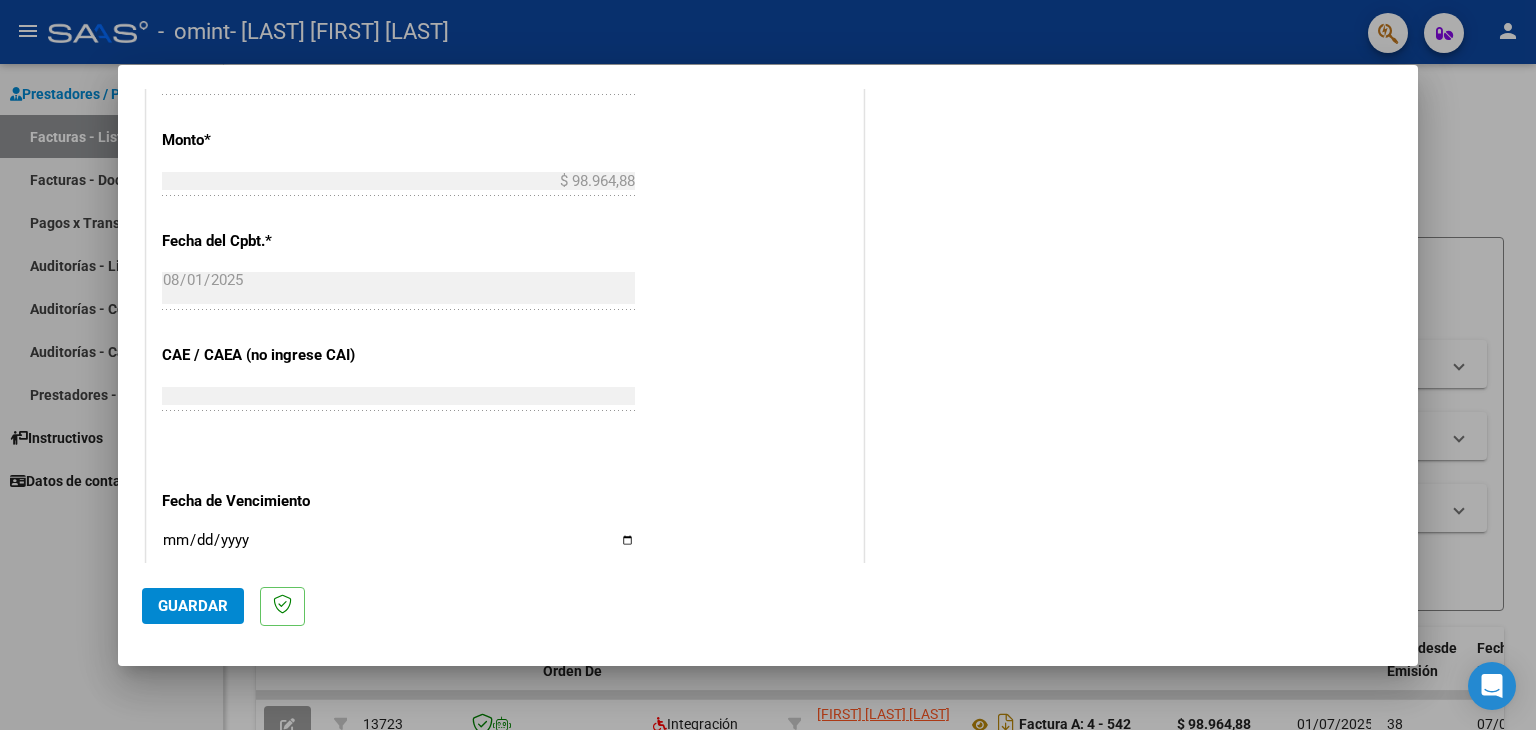 scroll, scrollTop: 1200, scrollLeft: 0, axis: vertical 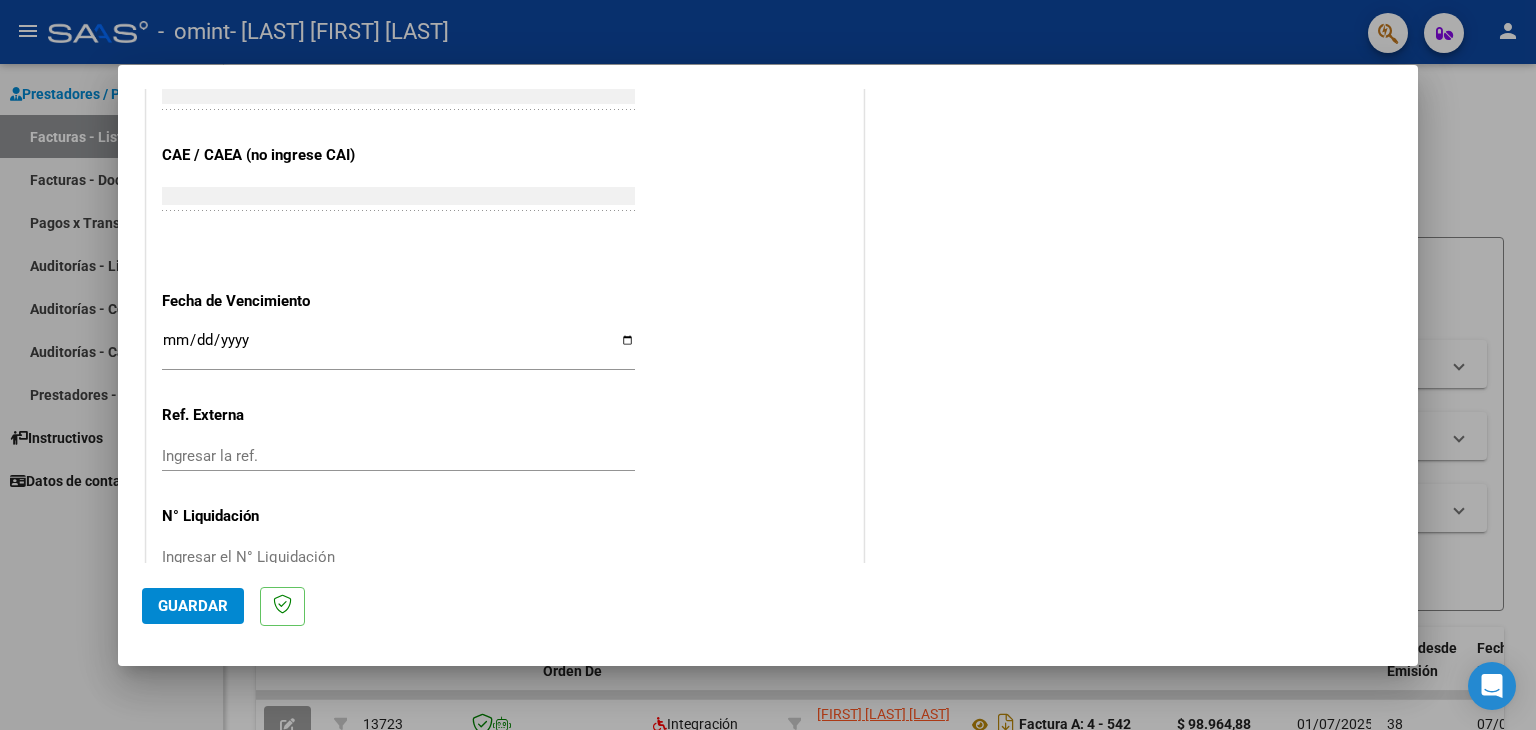 type on "202507" 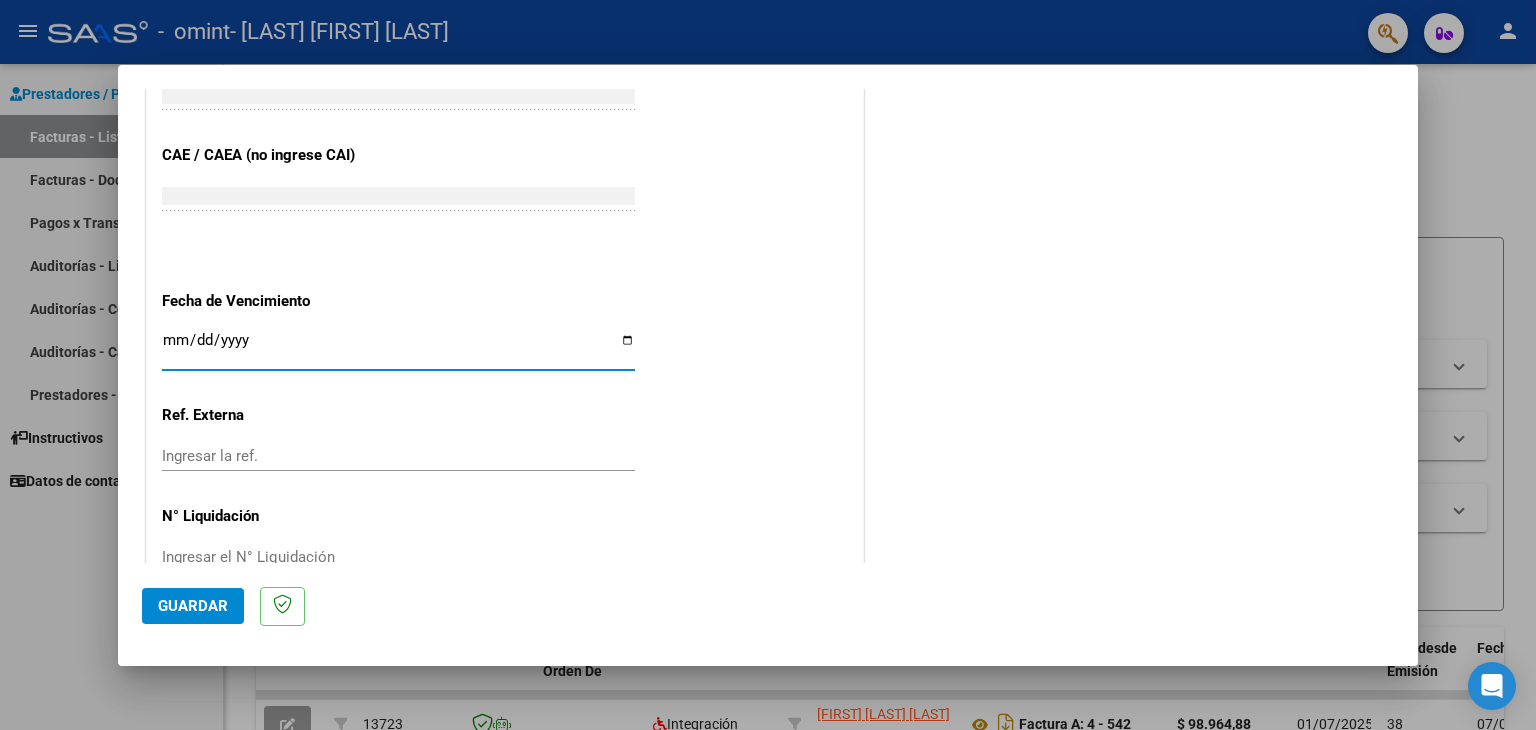 click on "Ingresar la fecha" at bounding box center (398, 348) 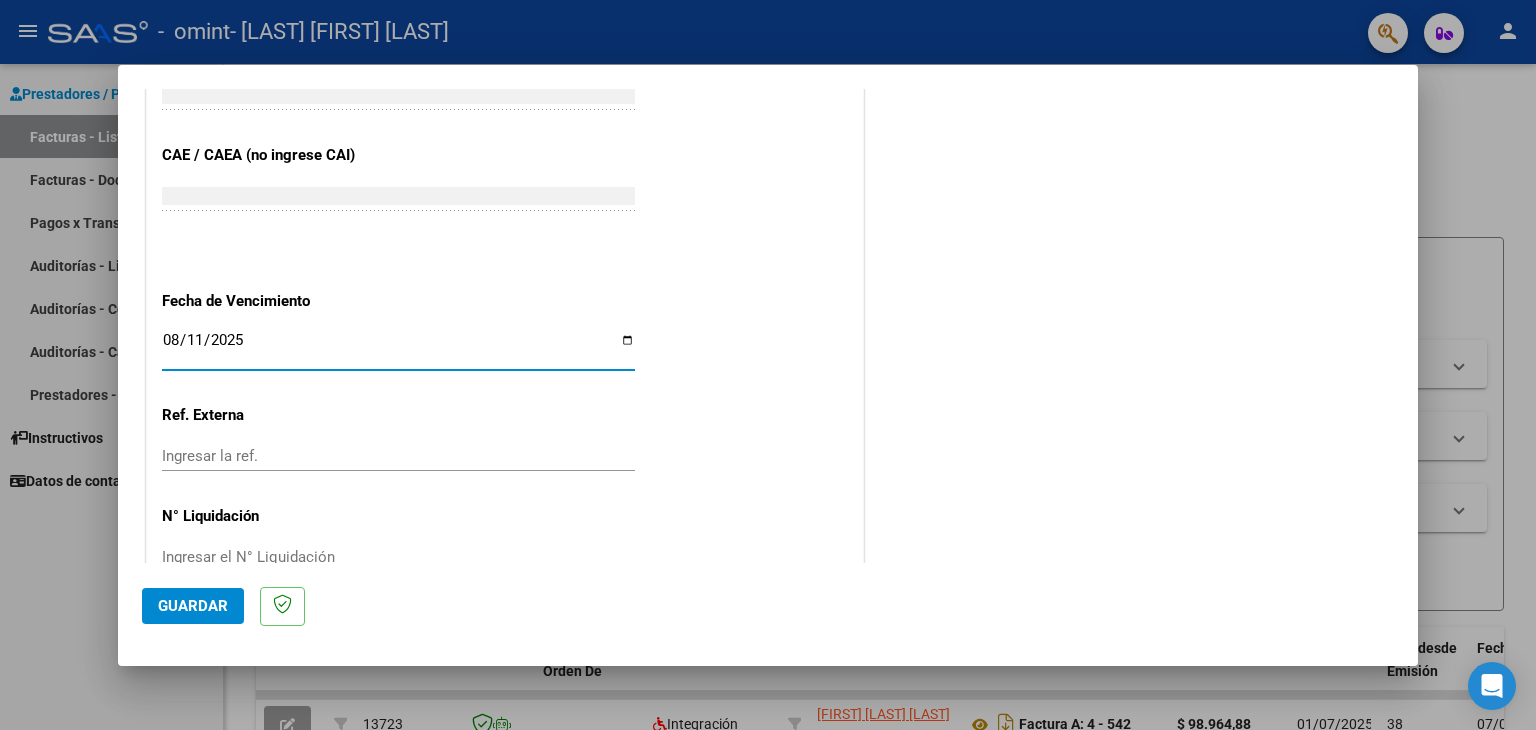 type on "2025-08-11" 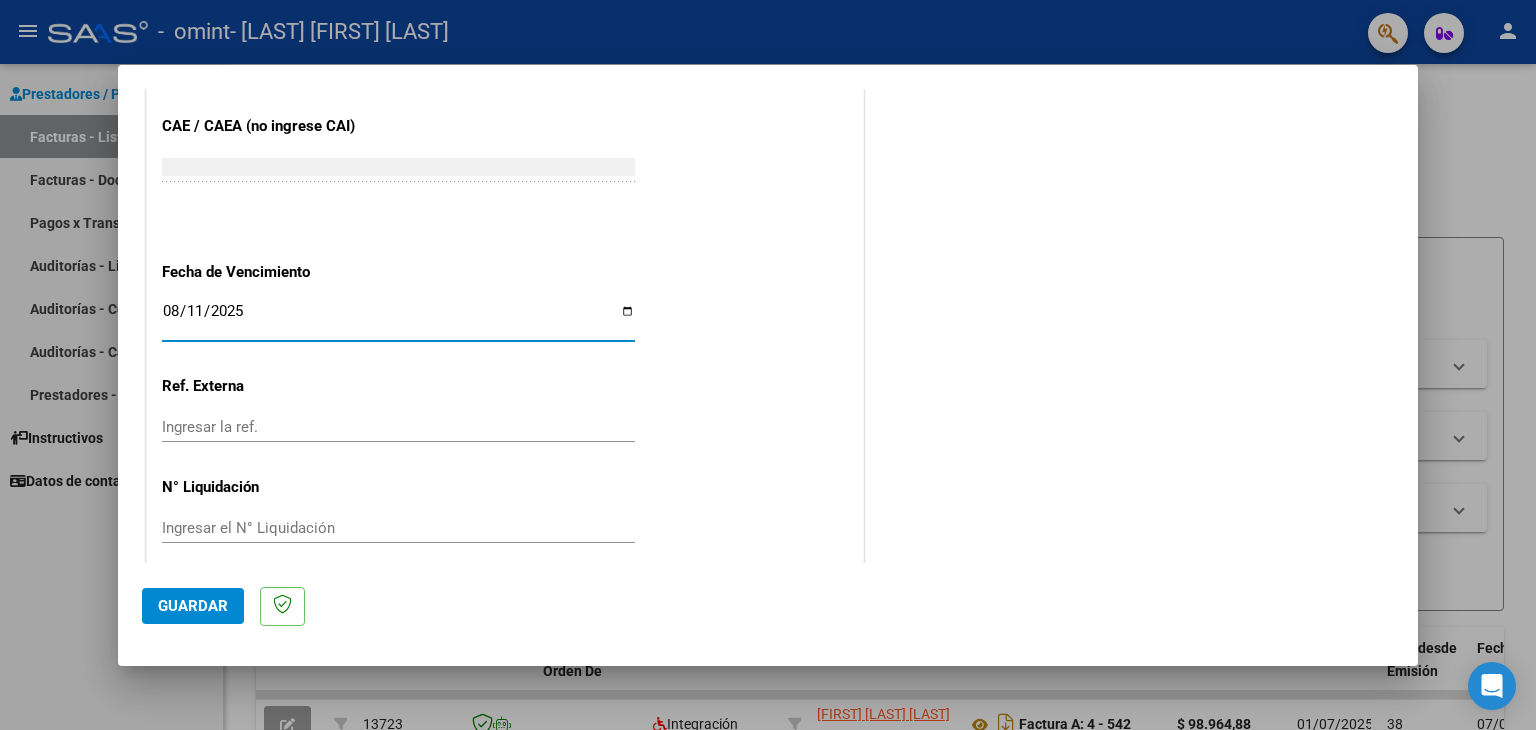 scroll, scrollTop: 1245, scrollLeft: 0, axis: vertical 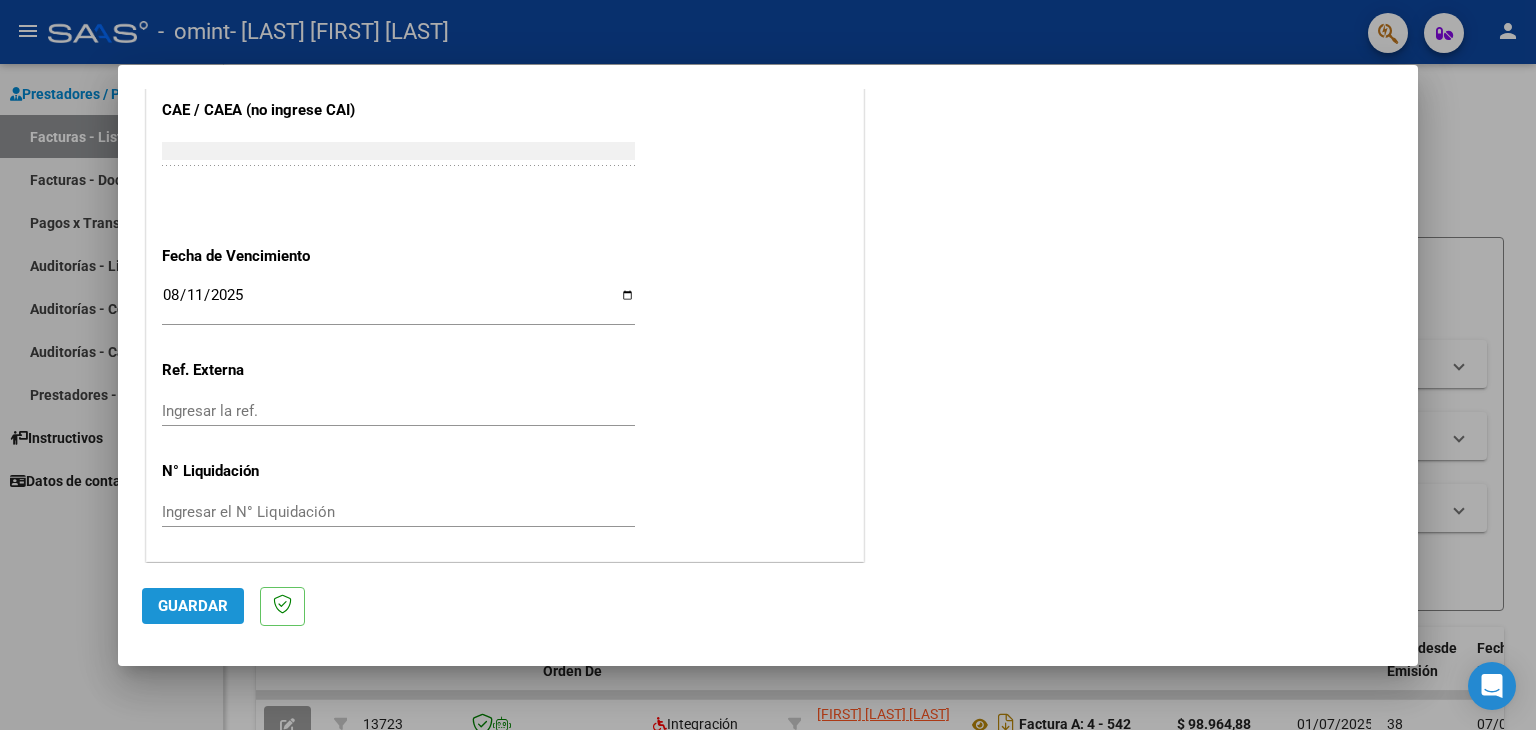 click on "Guardar" 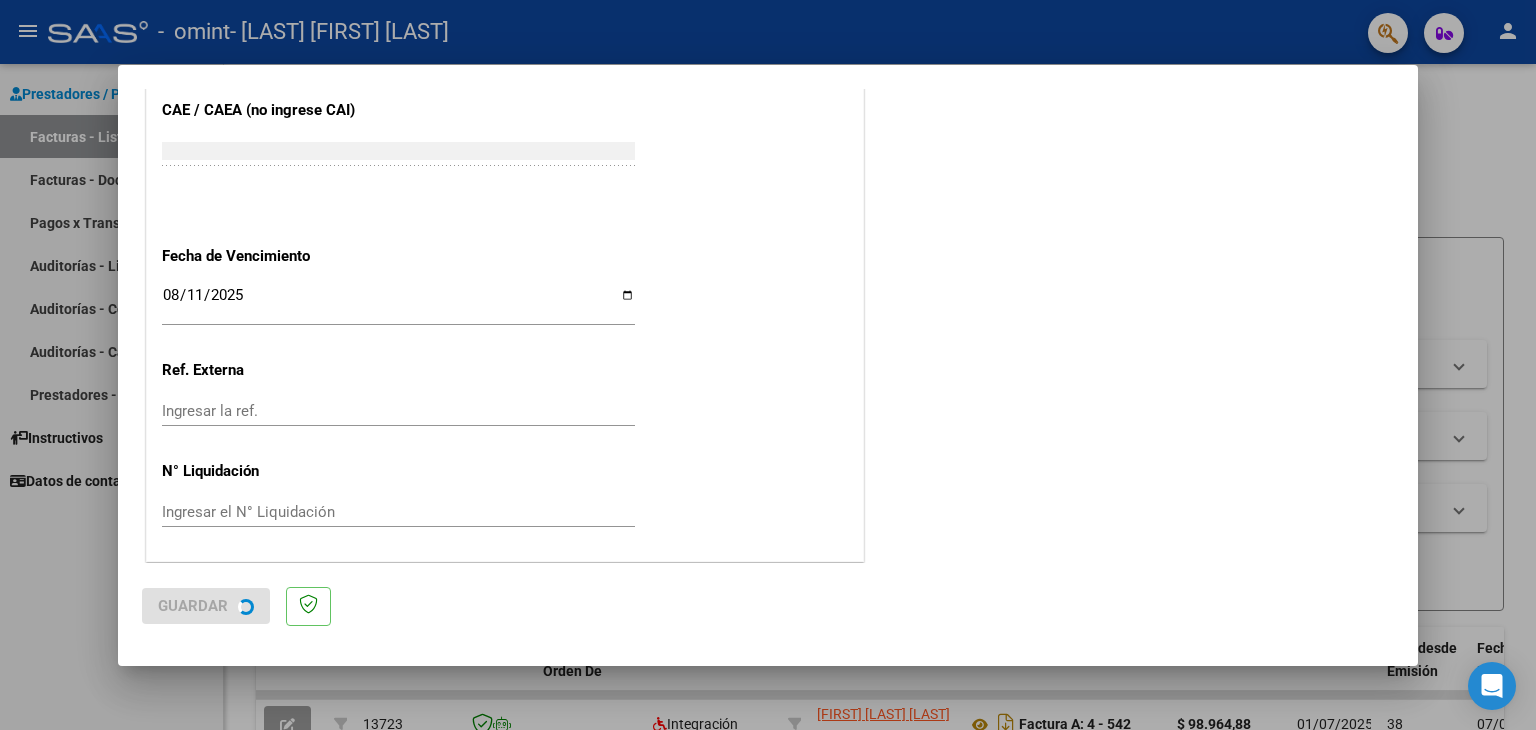 scroll, scrollTop: 0, scrollLeft: 0, axis: both 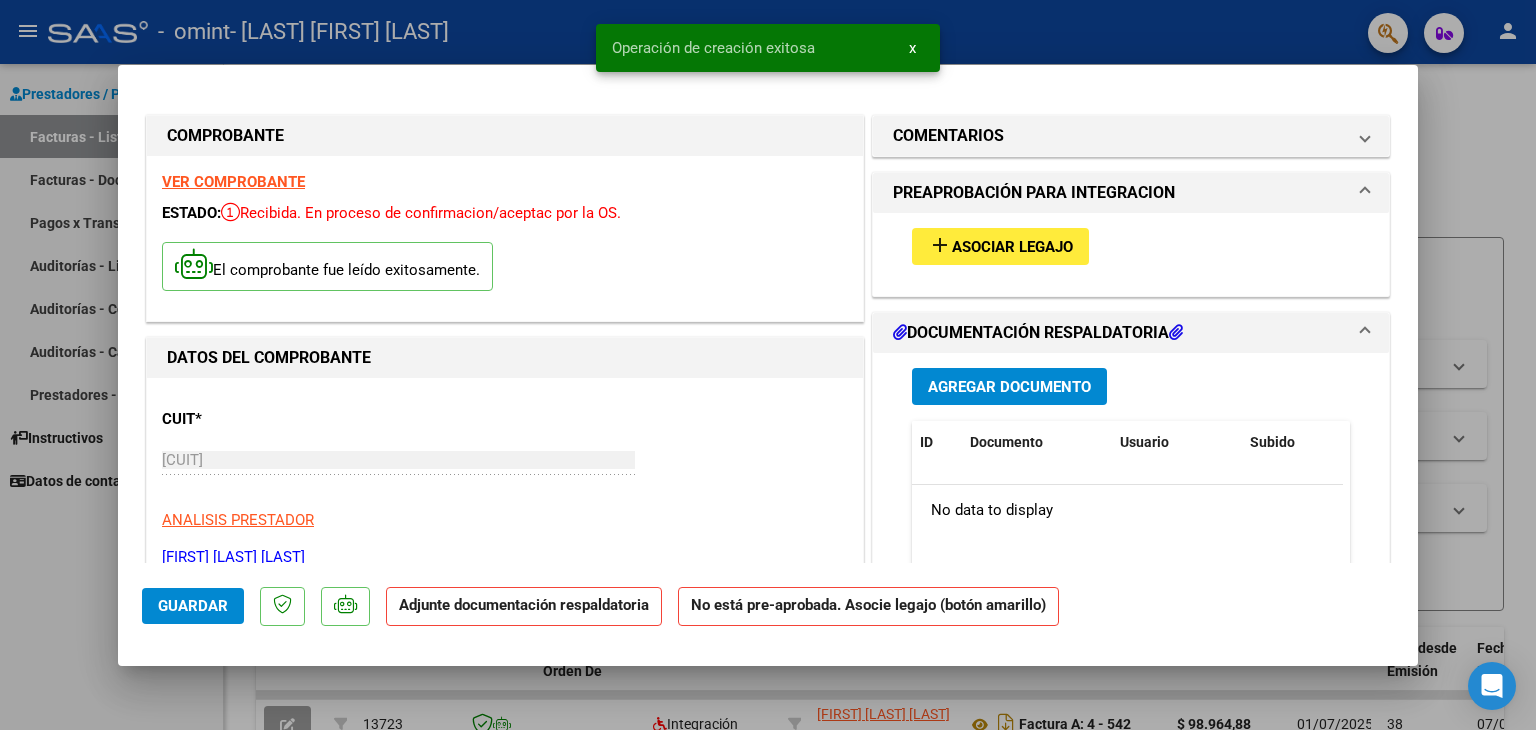 click on "add Asociar Legajo" at bounding box center (1131, 246) 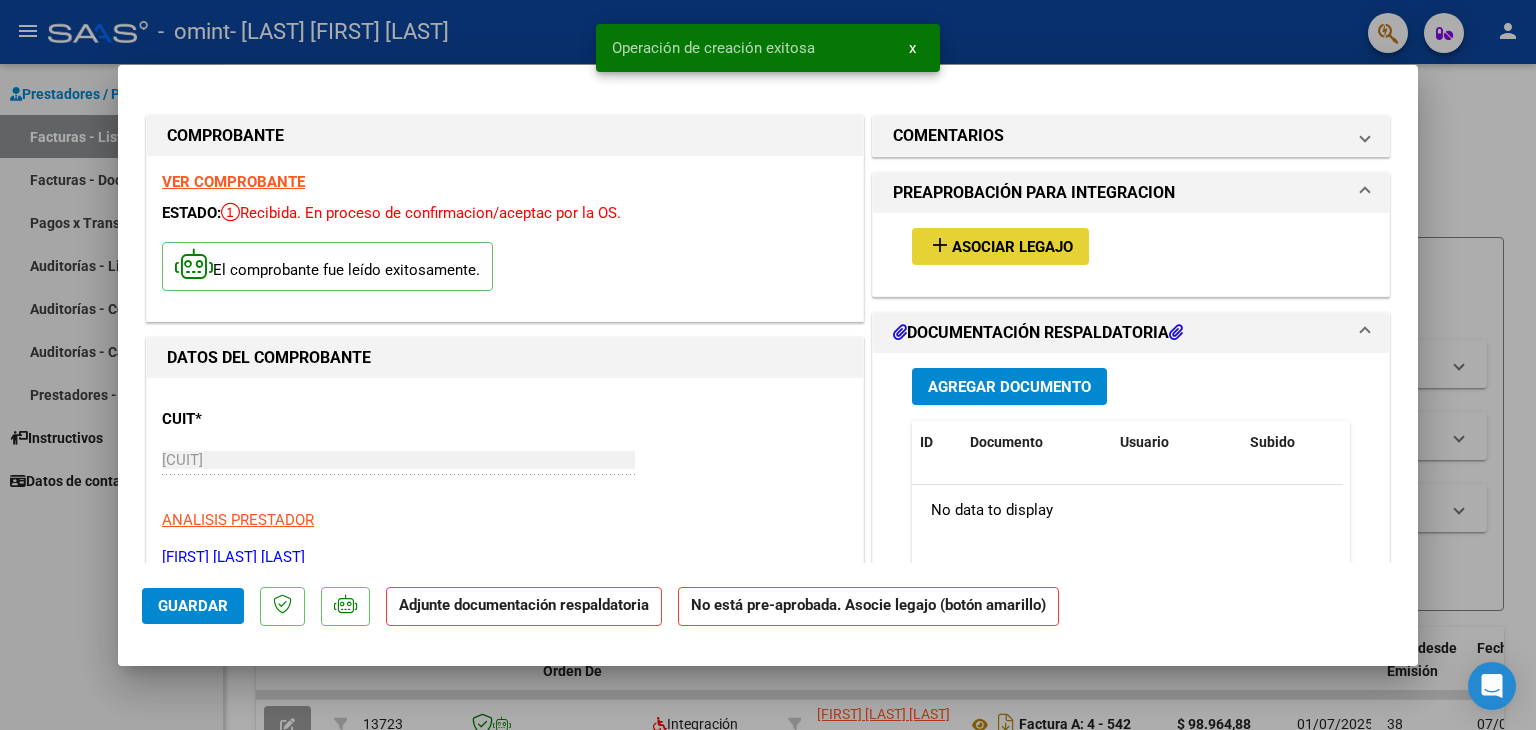 click on "Asociar Legajo" at bounding box center (1012, 247) 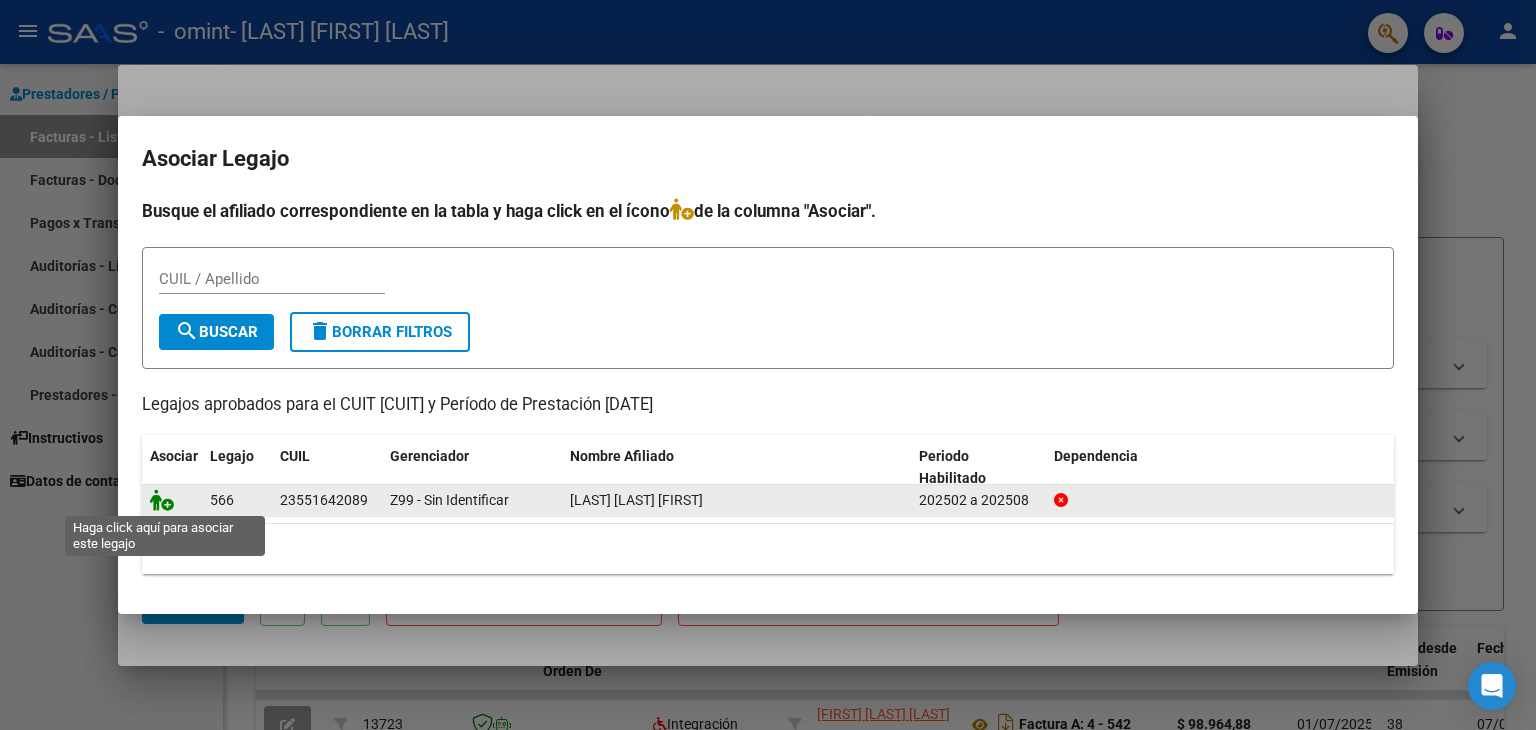 click 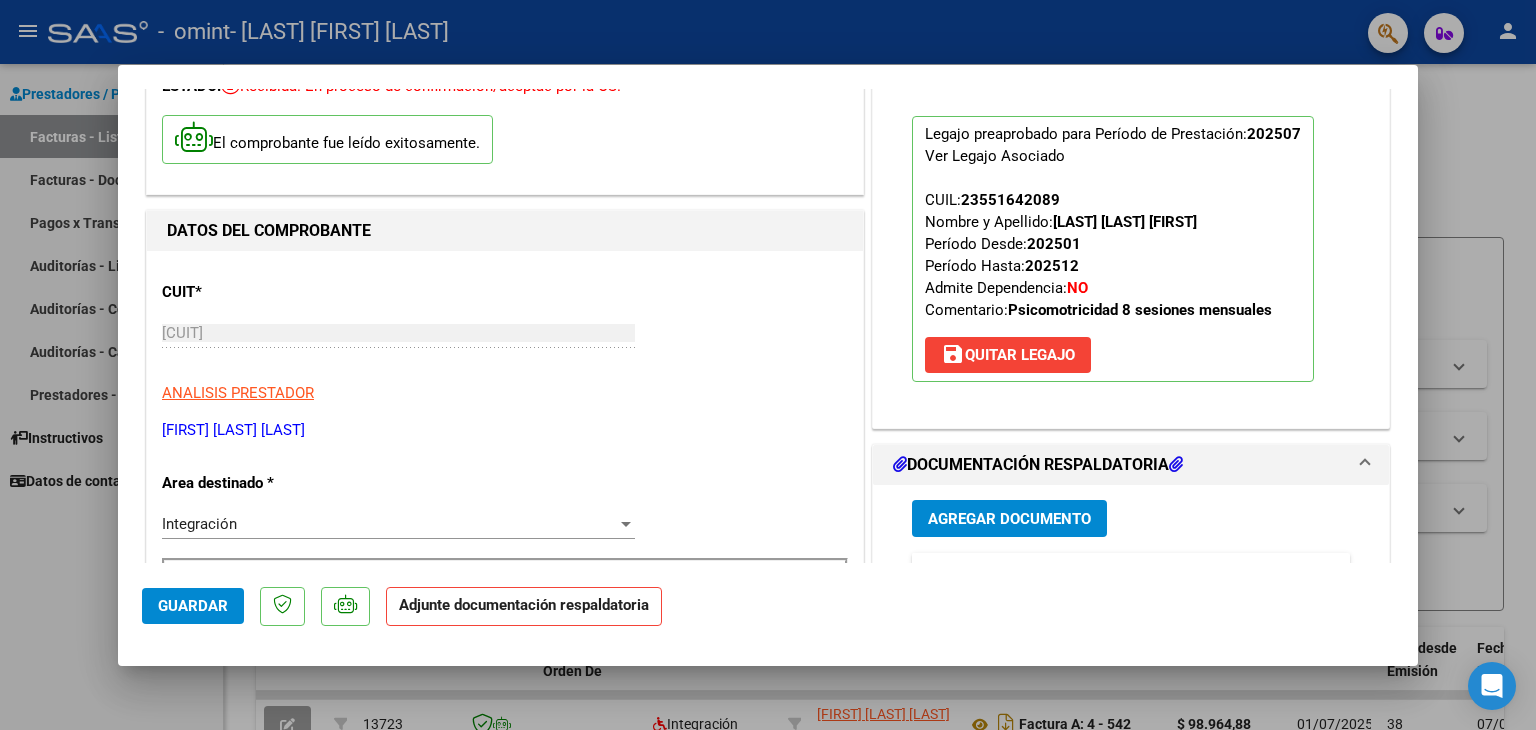 scroll, scrollTop: 300, scrollLeft: 0, axis: vertical 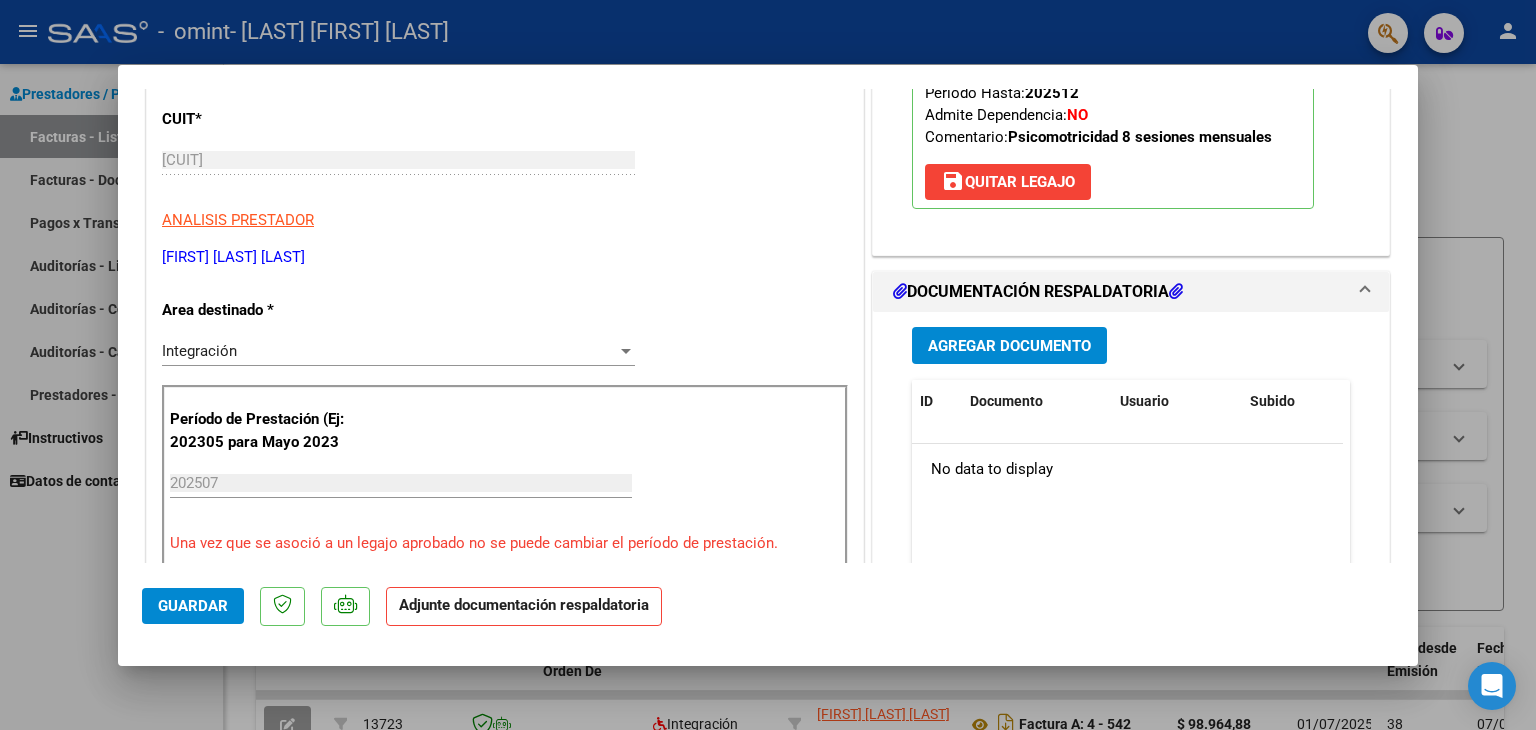click on "Agregar Documento" at bounding box center [1009, 346] 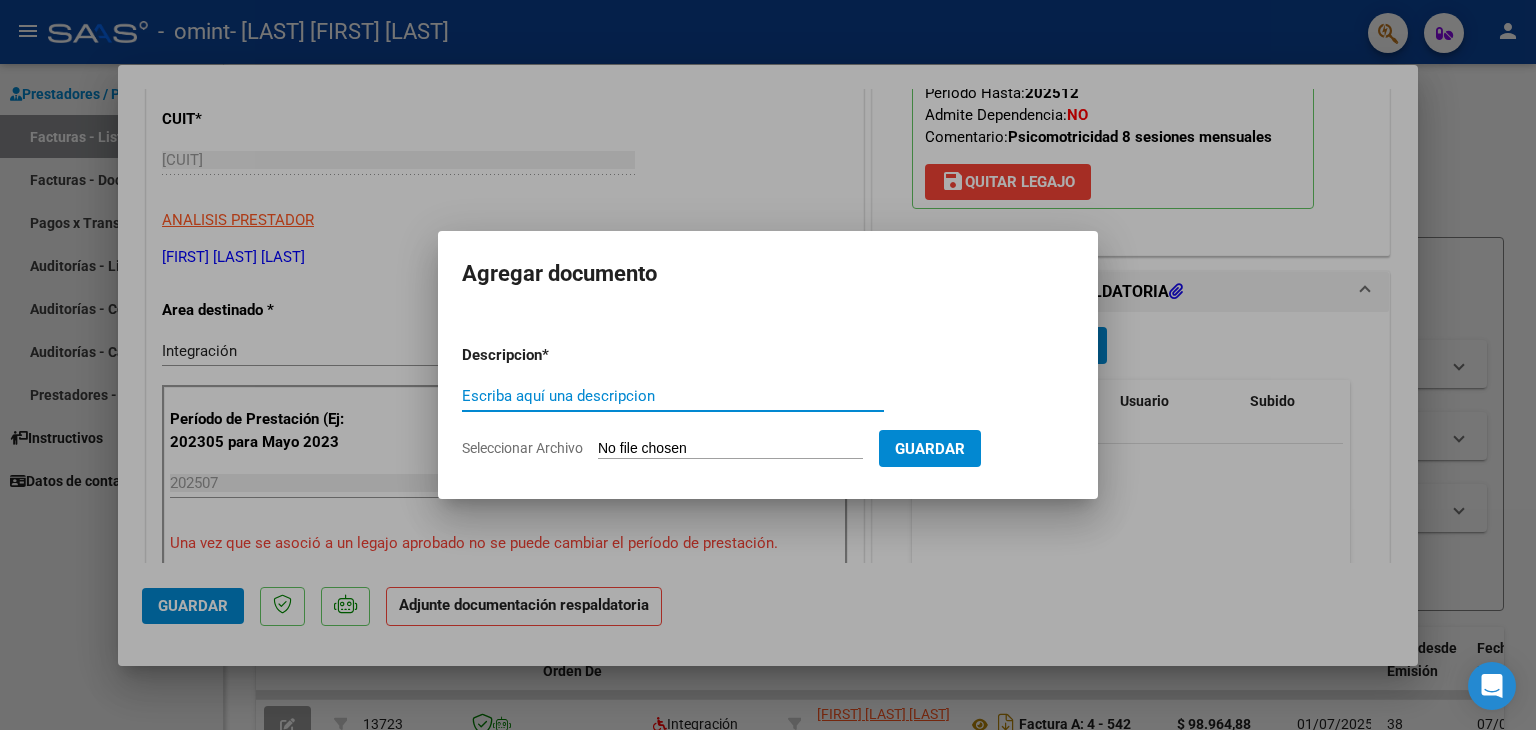 click on "Escriba aquí una descripcion" at bounding box center (673, 396) 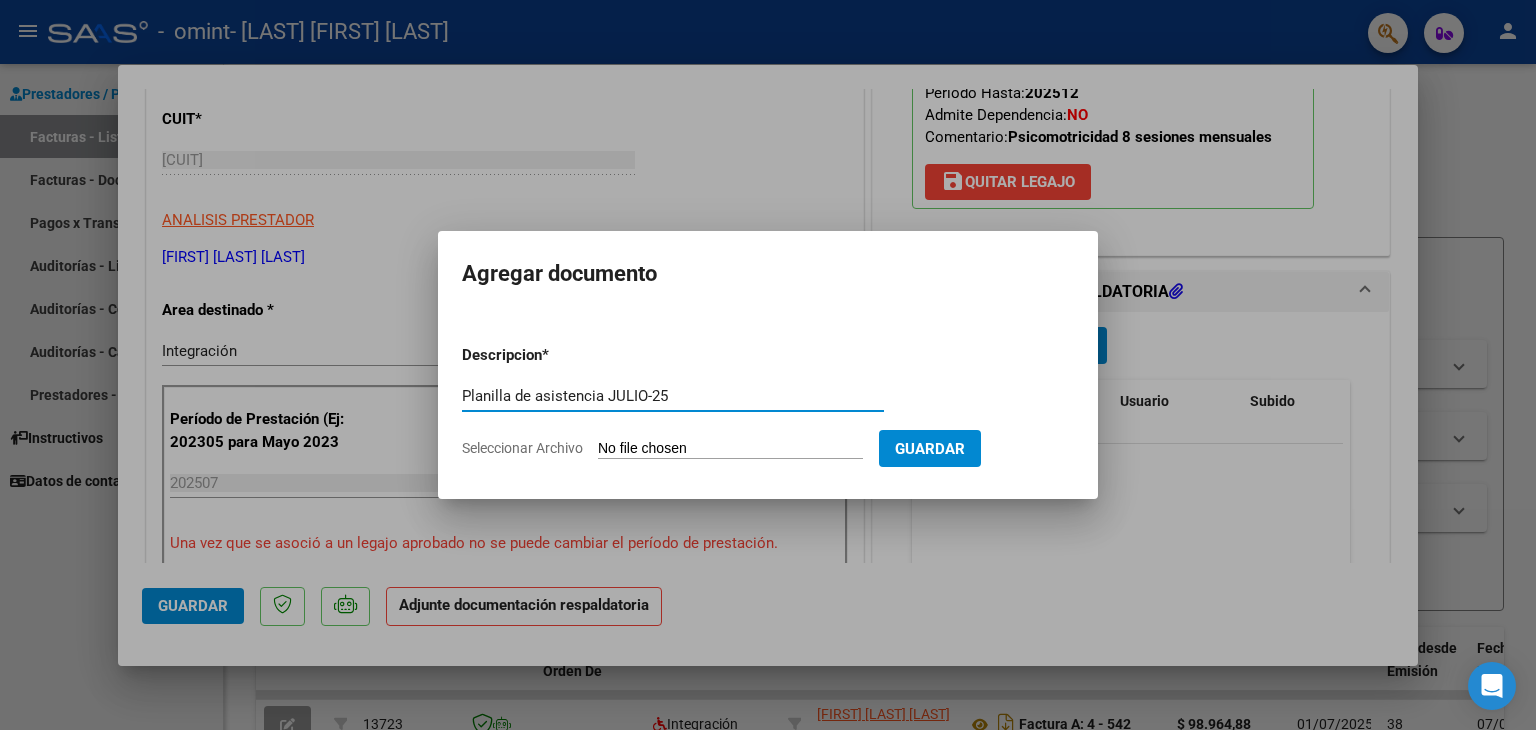 type on "Planilla de asistencia JULIO-25" 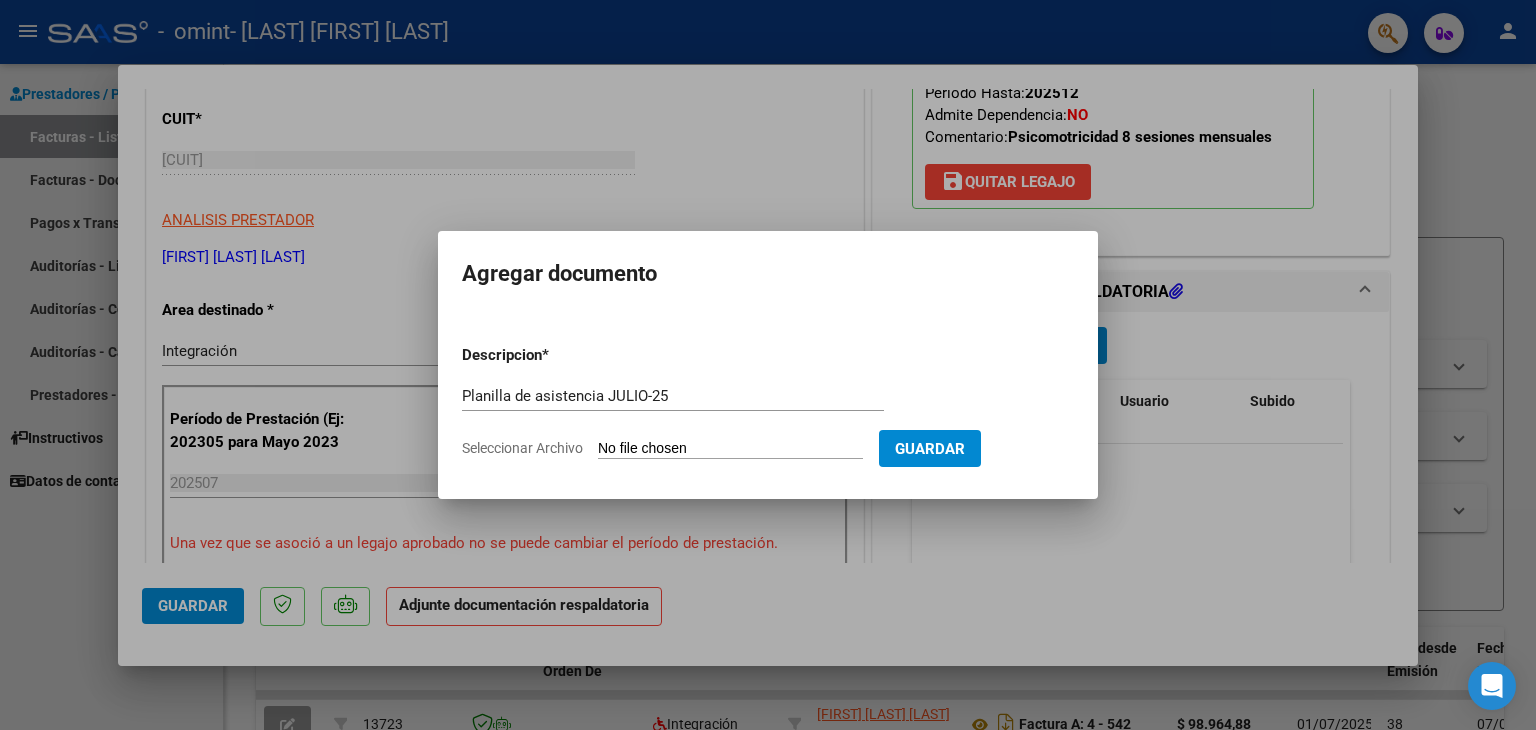 click on "Seleccionar Archivo" at bounding box center (730, 449) 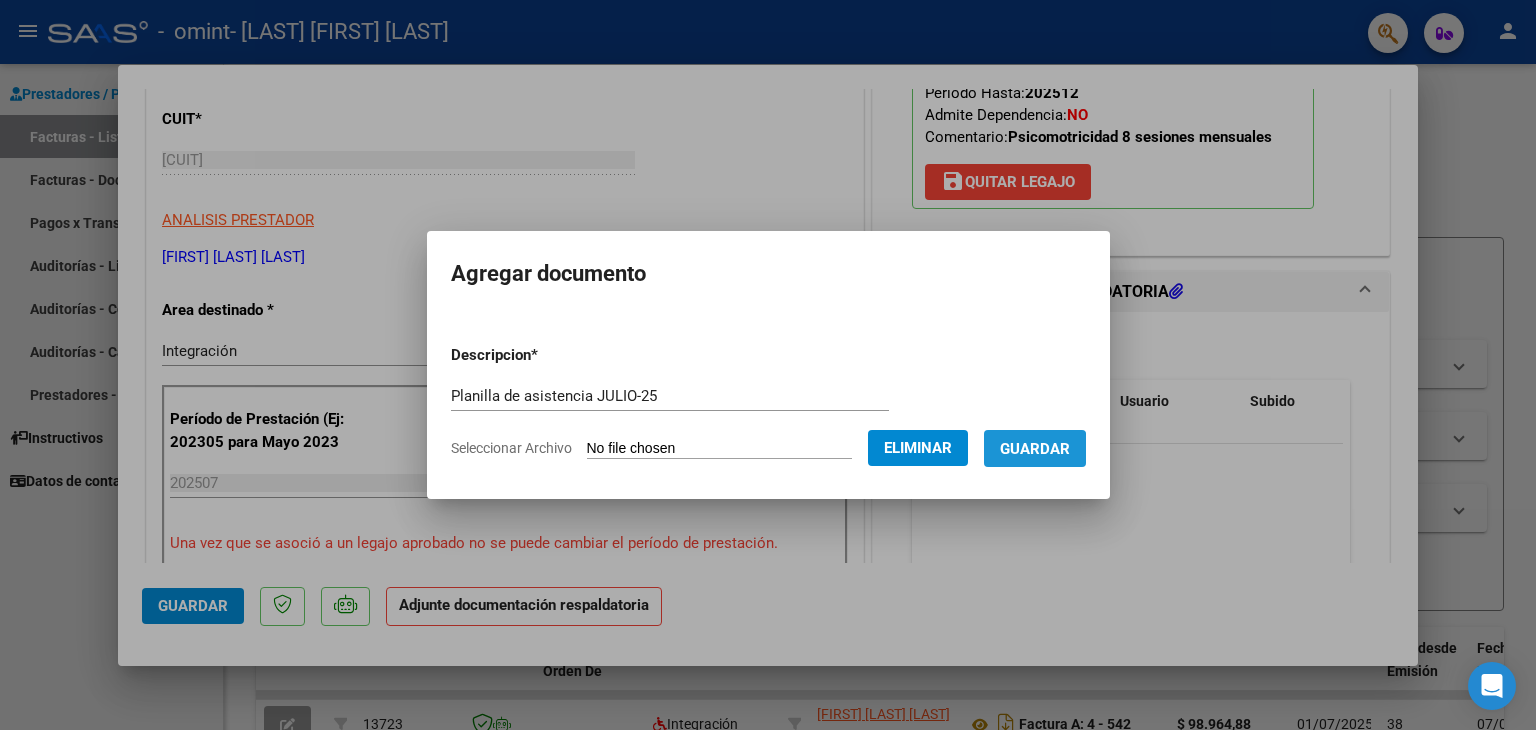 click on "Guardar" at bounding box center [1035, 449] 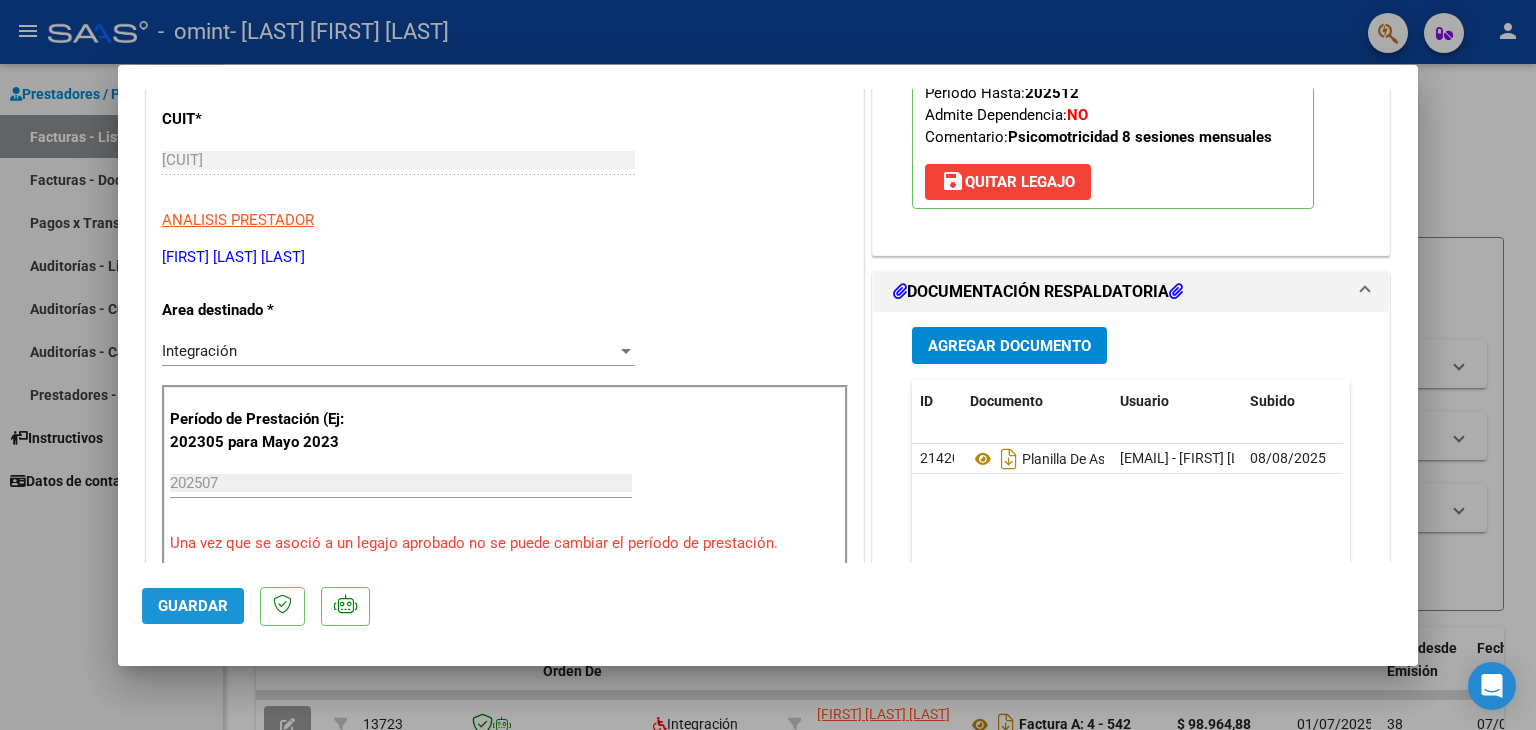 click on "Guardar" 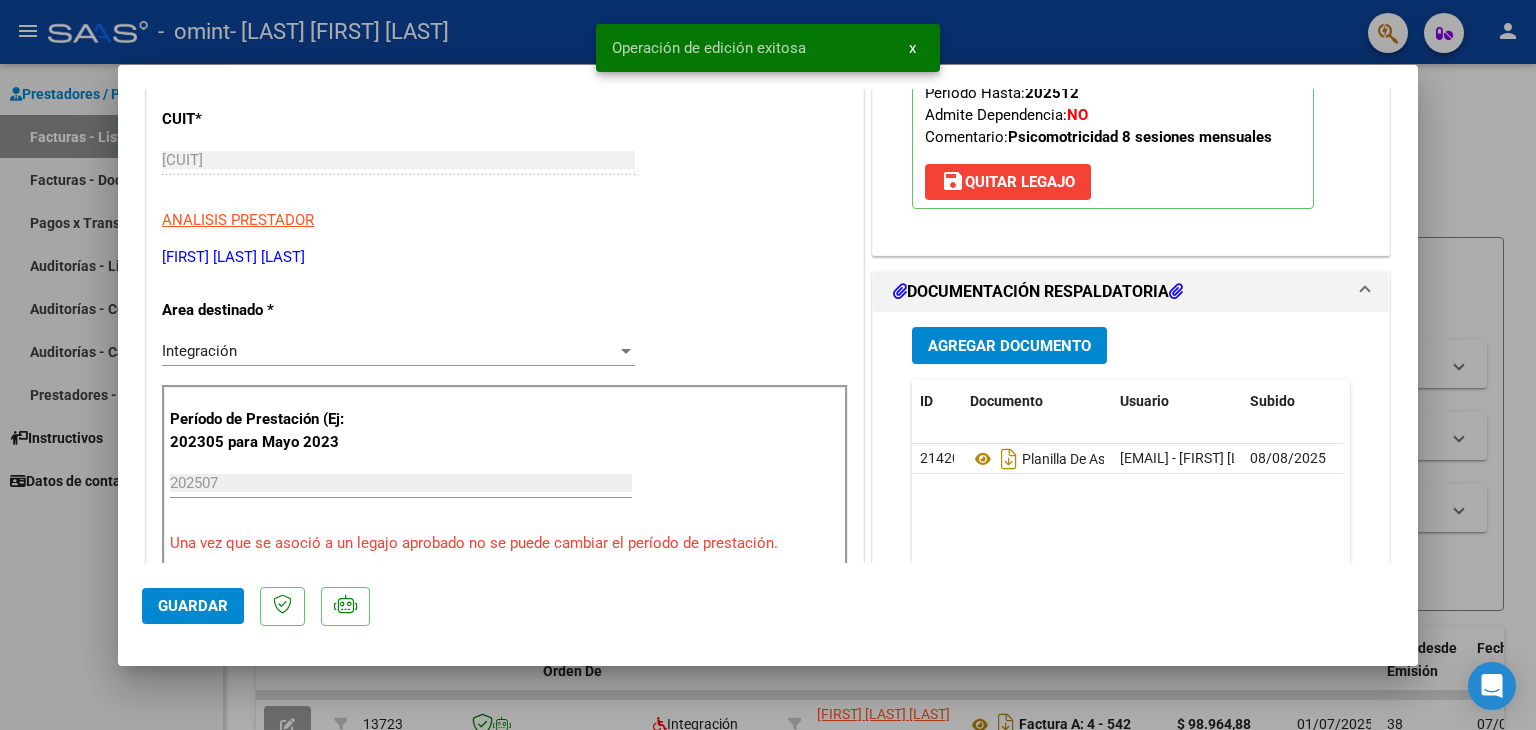 click at bounding box center [768, 365] 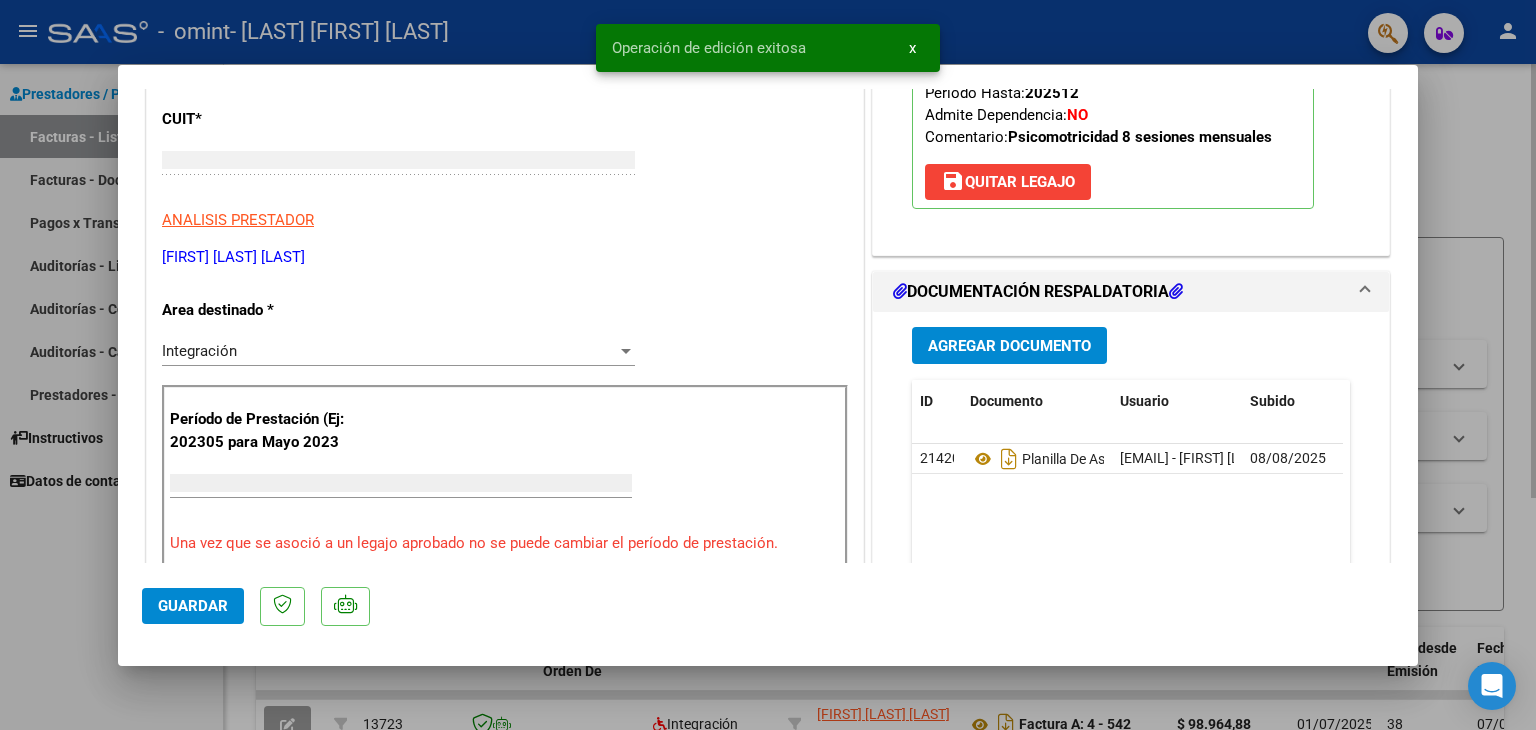 scroll, scrollTop: 0, scrollLeft: 0, axis: both 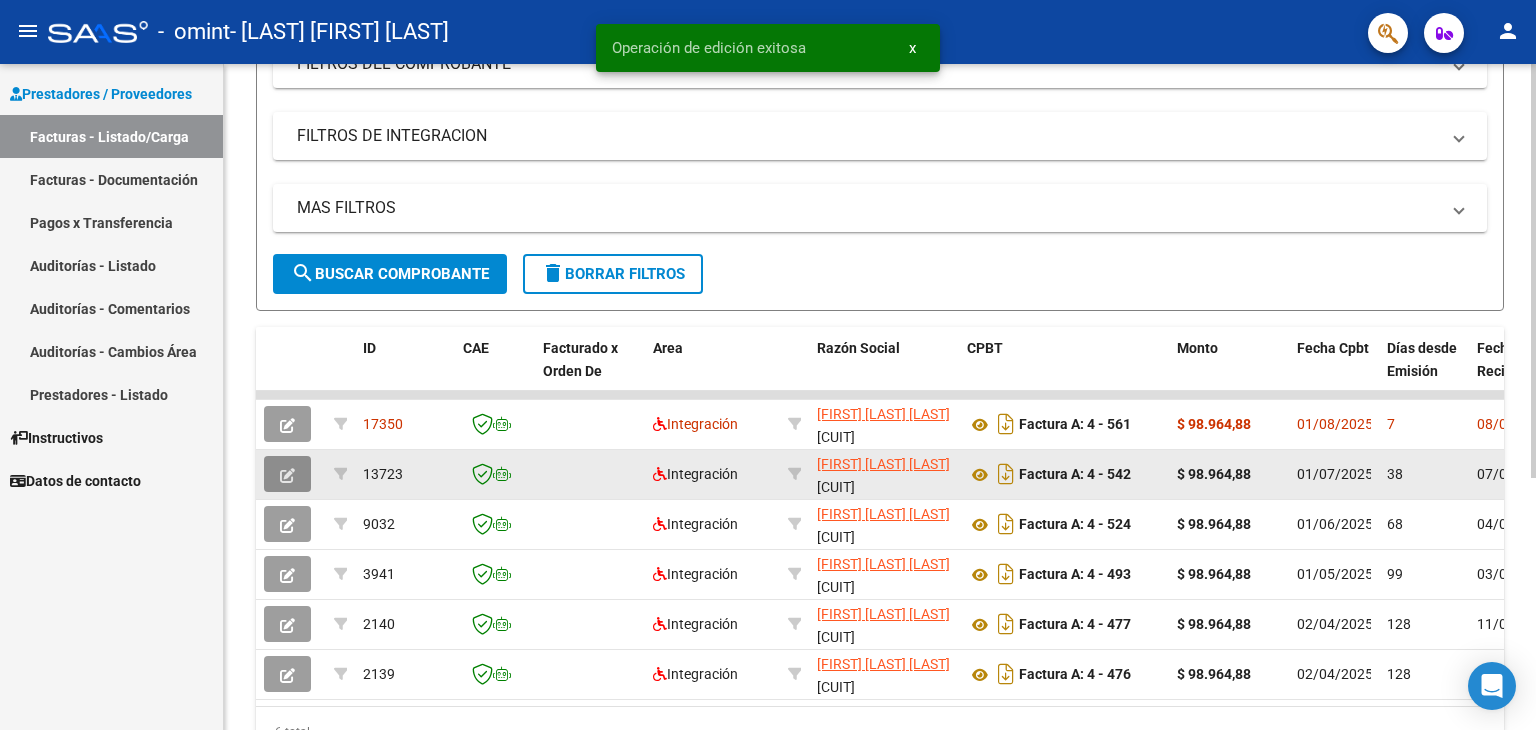 click 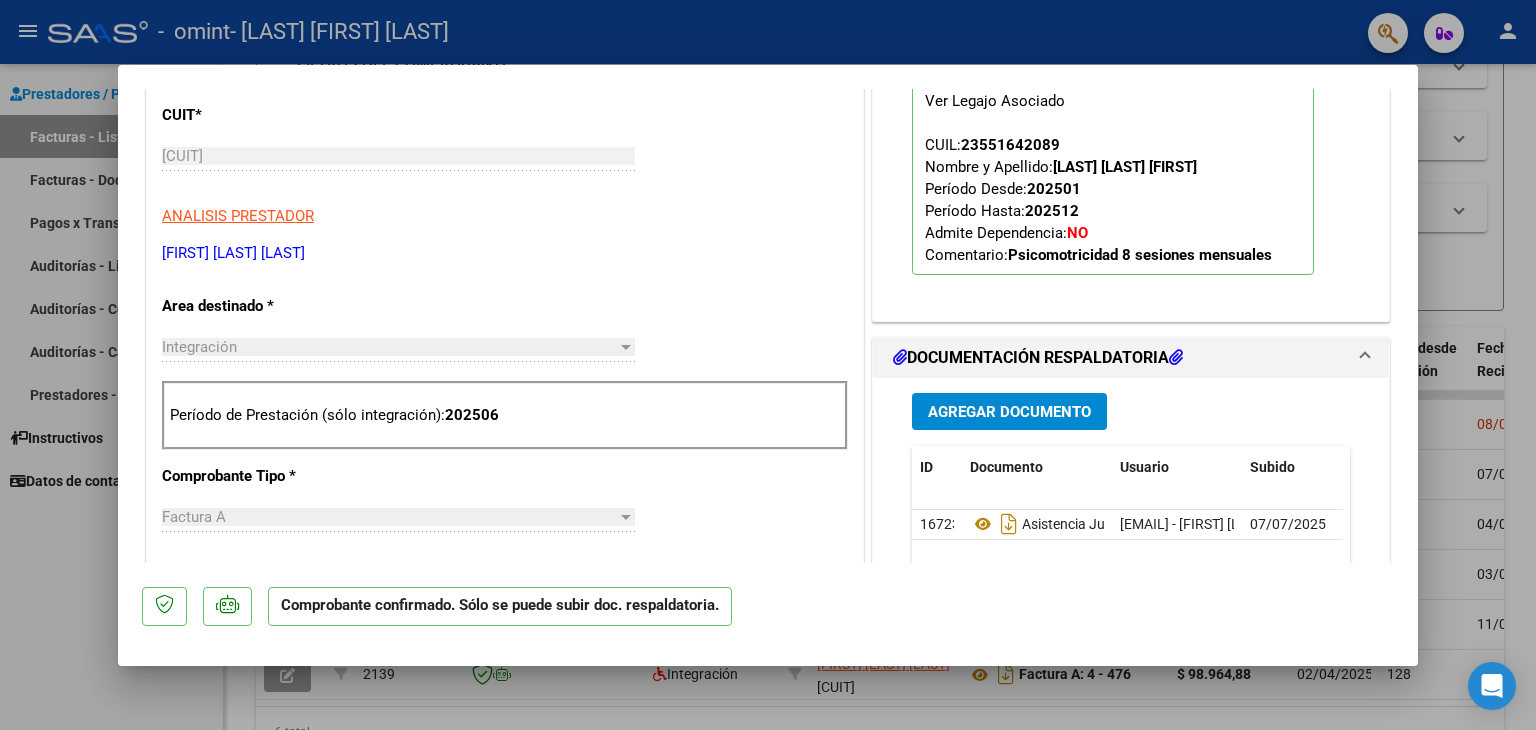 scroll, scrollTop: 600, scrollLeft: 0, axis: vertical 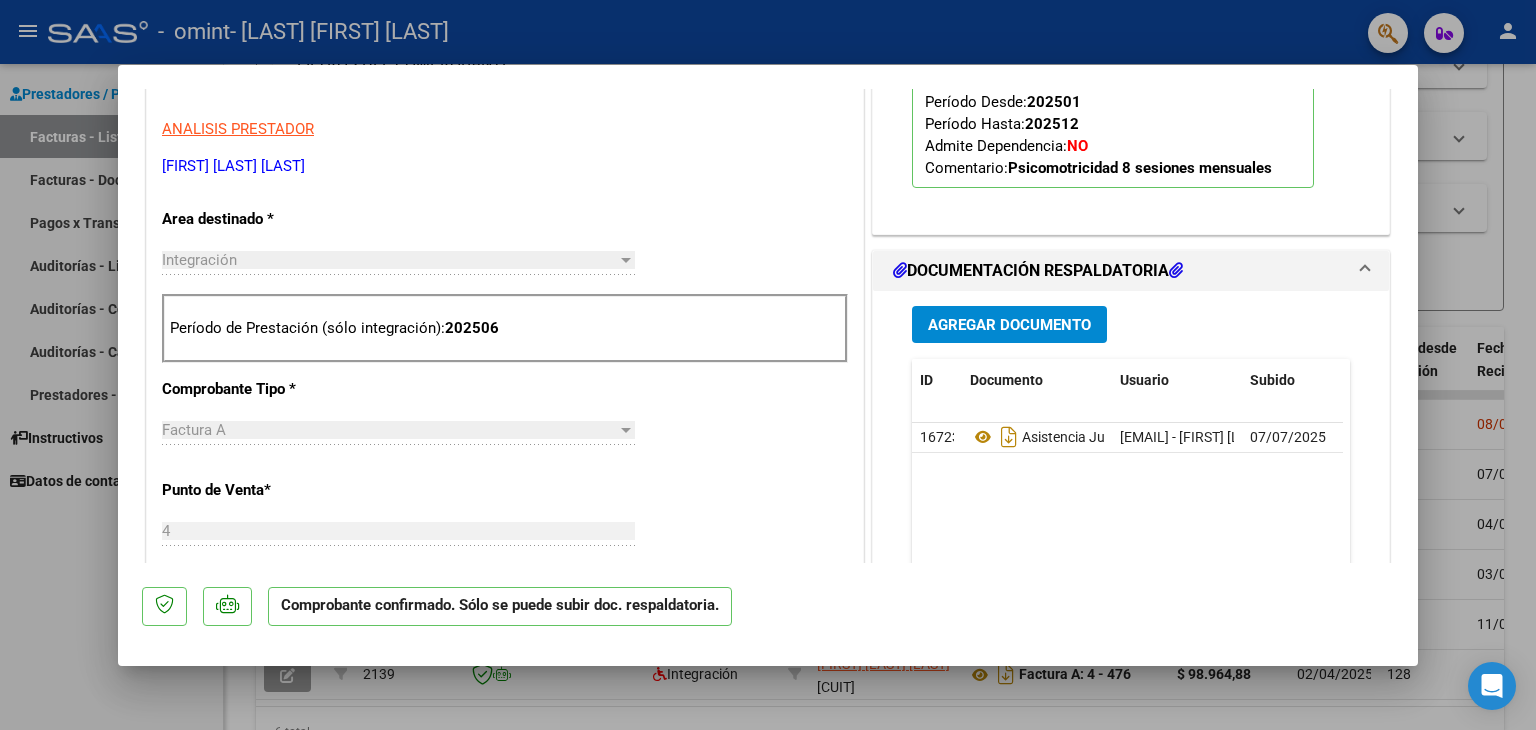 click at bounding box center (768, 365) 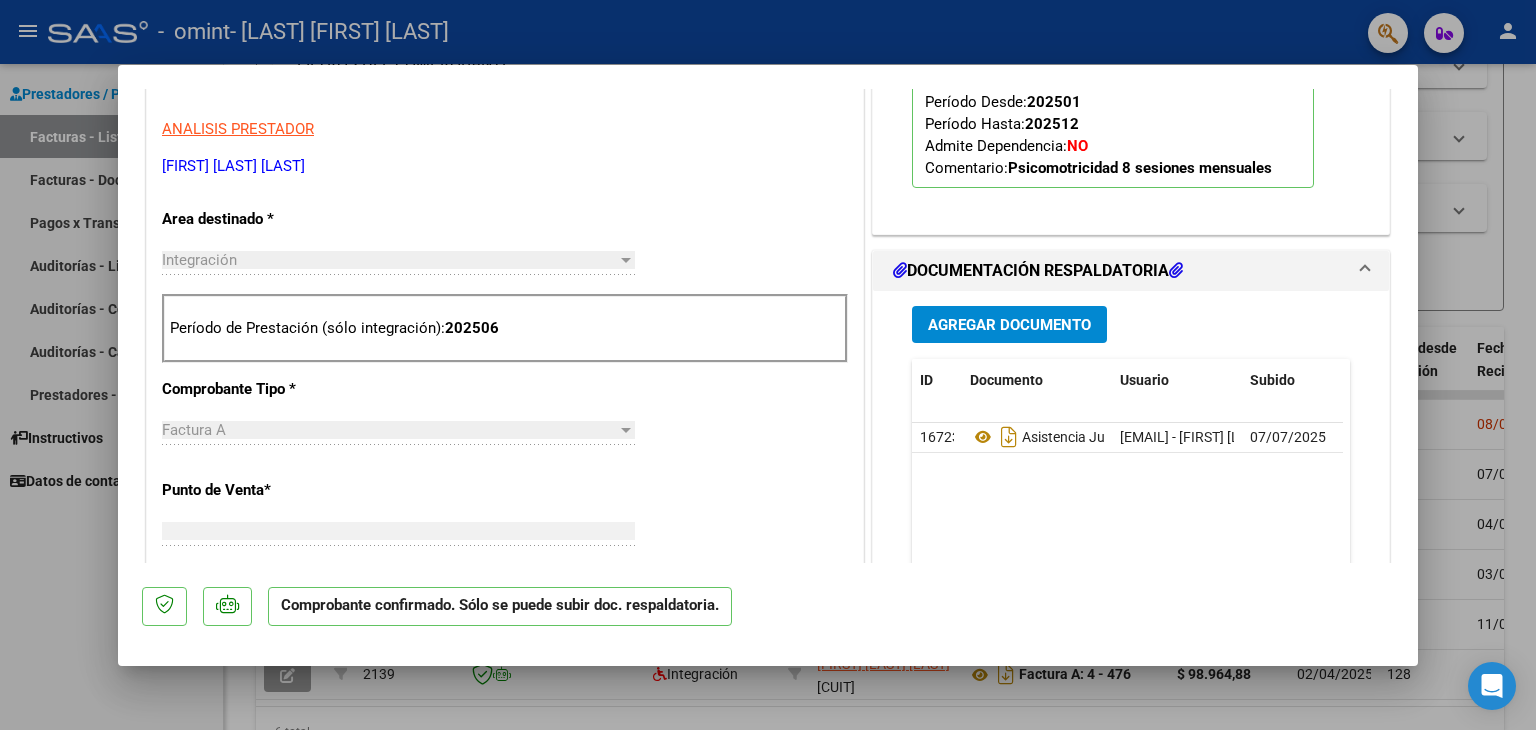 scroll, scrollTop: 0, scrollLeft: 0, axis: both 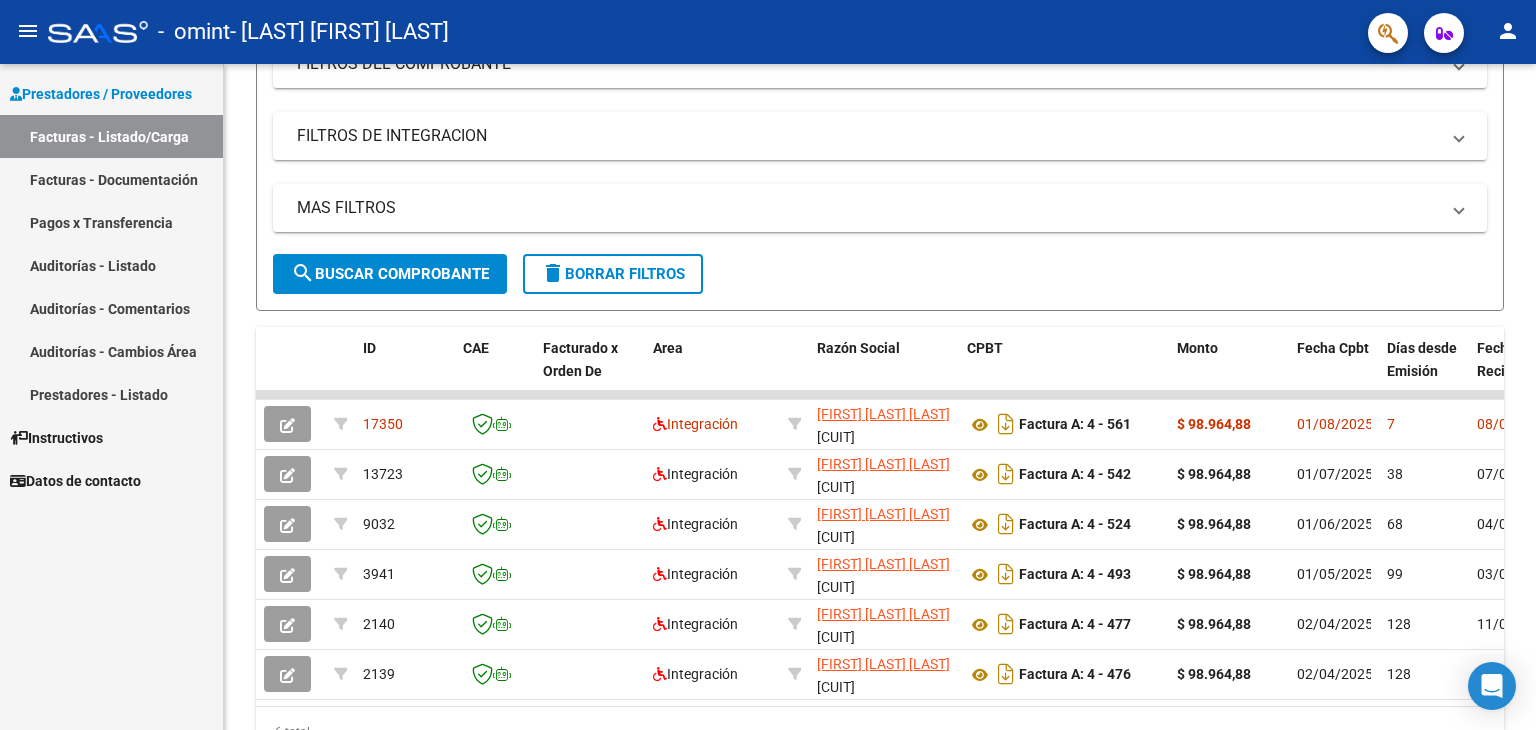 click on "person" 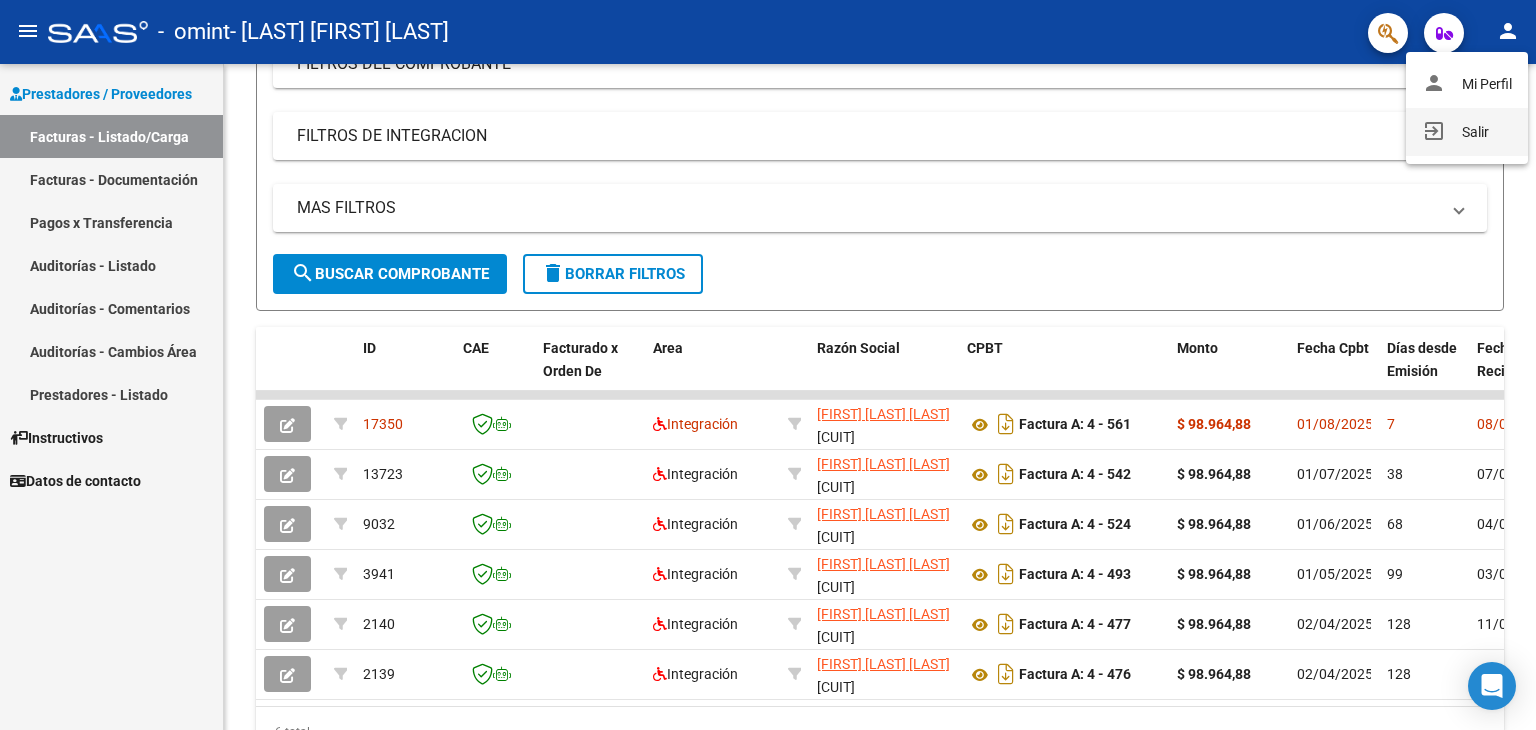 click on "exit_to_app  Salir" at bounding box center [1467, 132] 